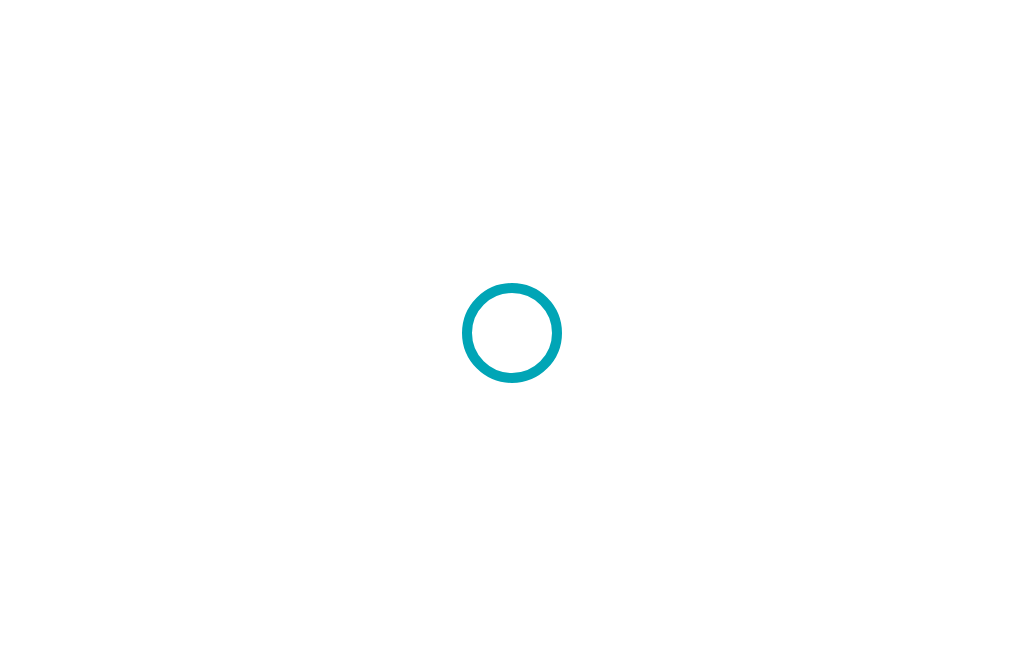 scroll, scrollTop: 0, scrollLeft: 0, axis: both 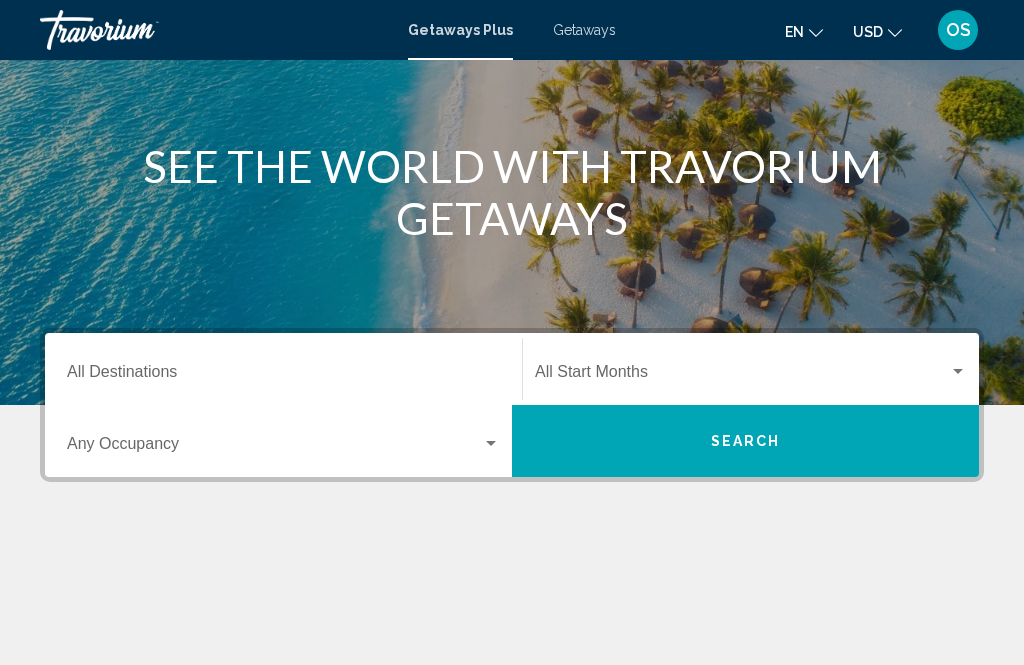 click on "Destination All Destinations" at bounding box center (283, 376) 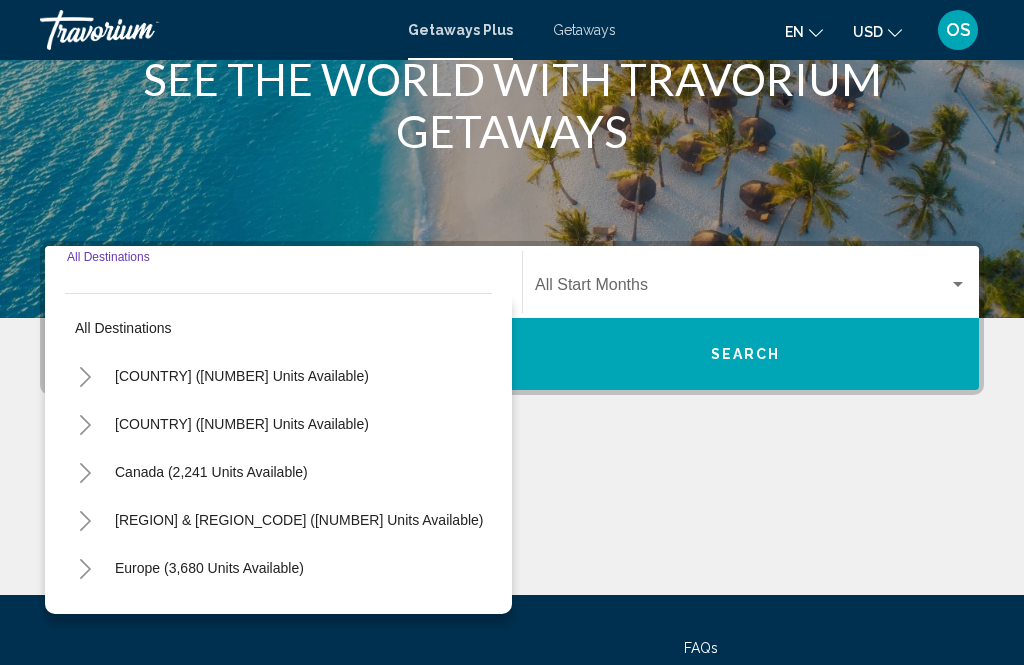 scroll, scrollTop: 393, scrollLeft: 0, axis: vertical 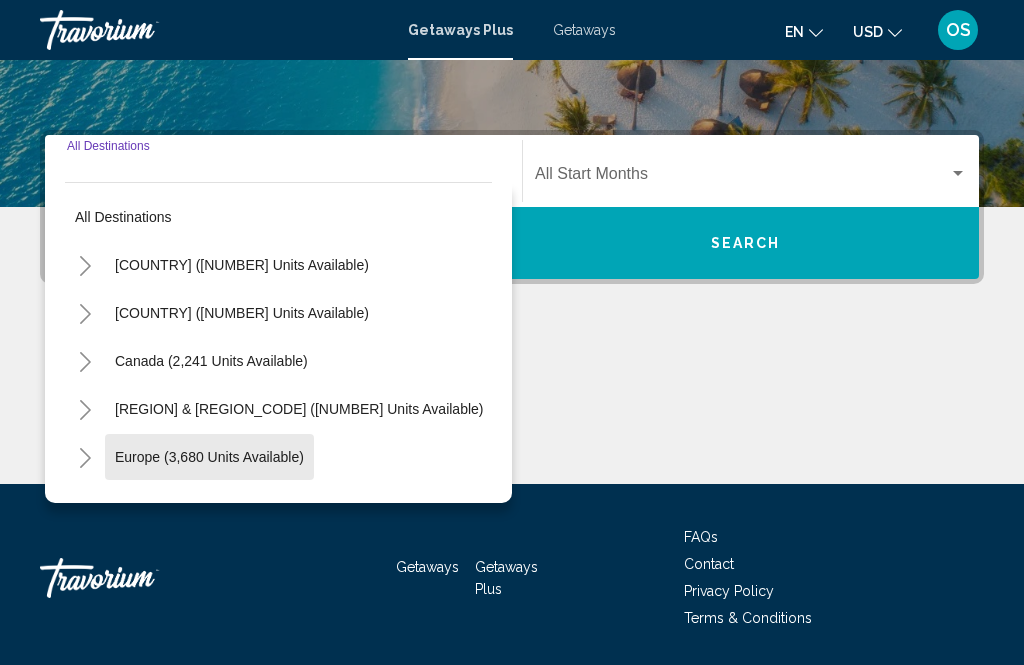 click on "Europe (3,680 units available)" at bounding box center (208, 505) 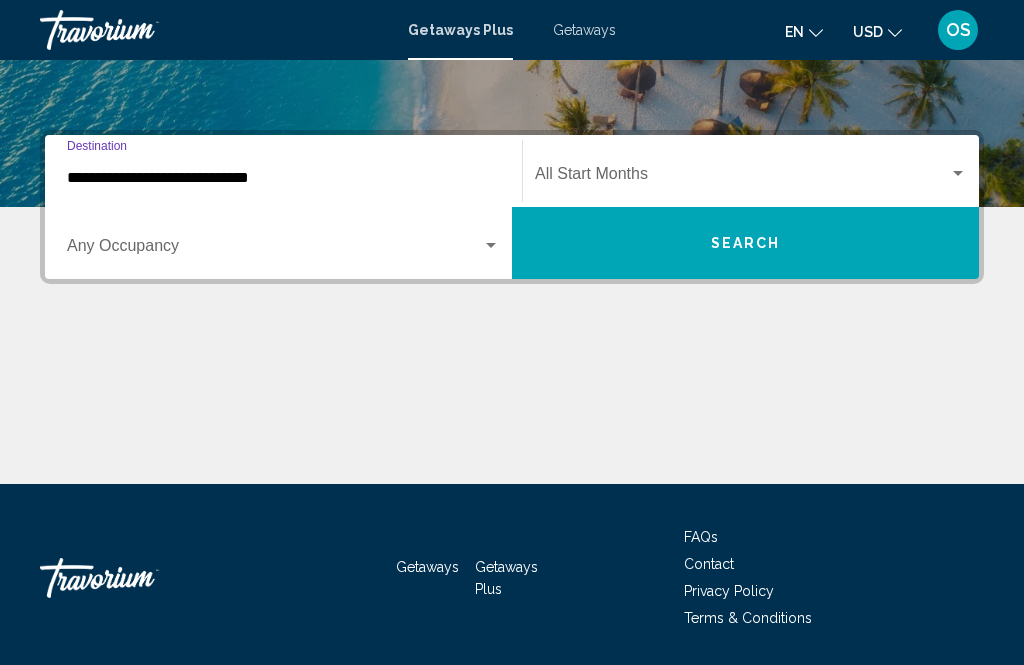 click at bounding box center [742, 178] 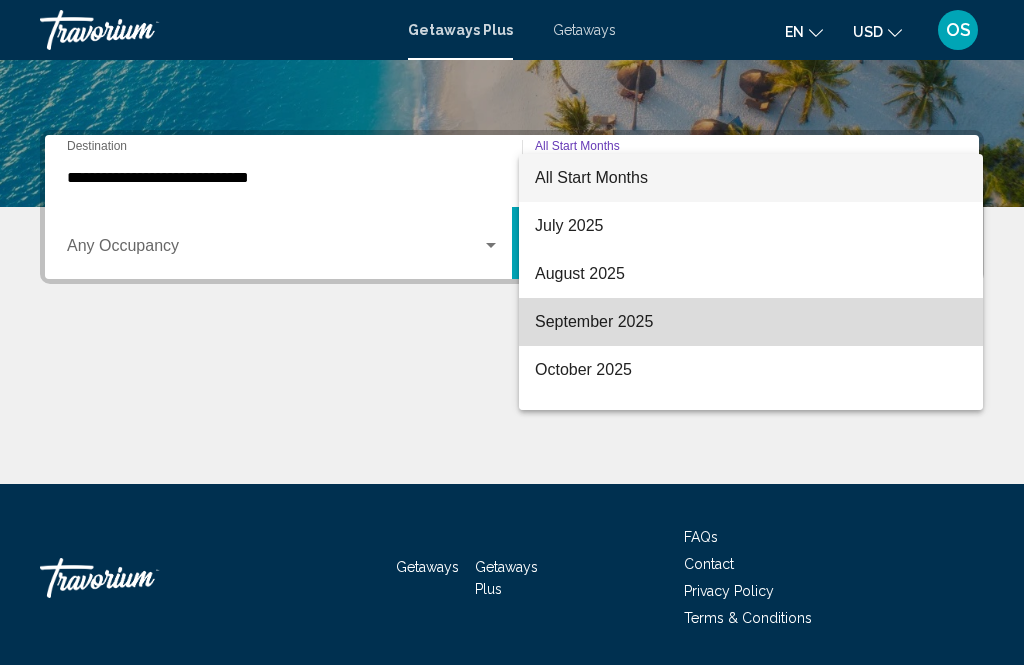 click on "September 2025" at bounding box center (751, 322) 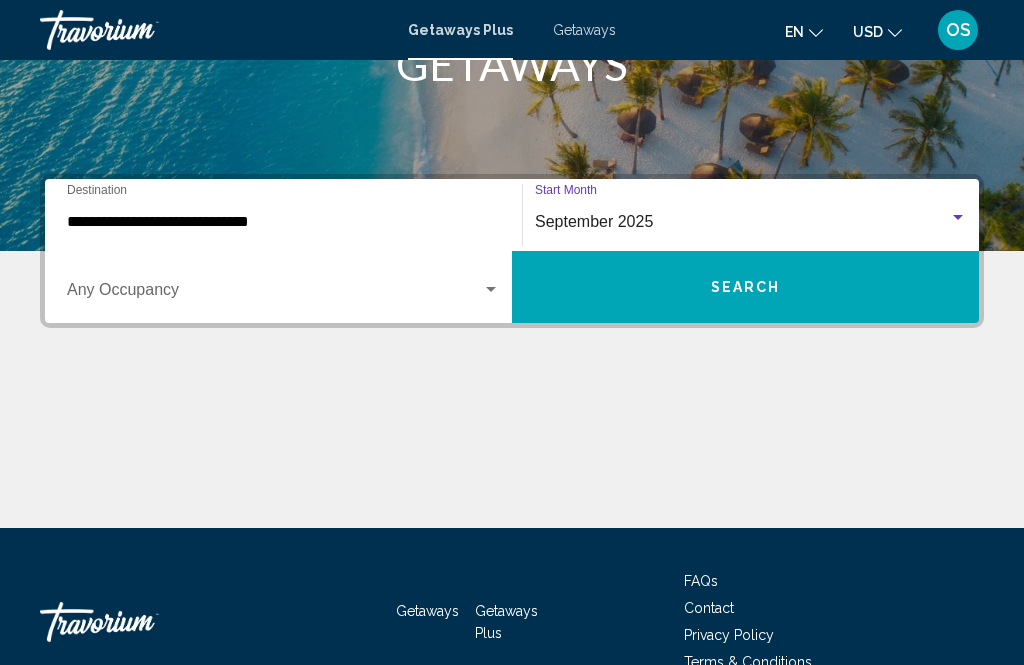 scroll, scrollTop: 321, scrollLeft: 0, axis: vertical 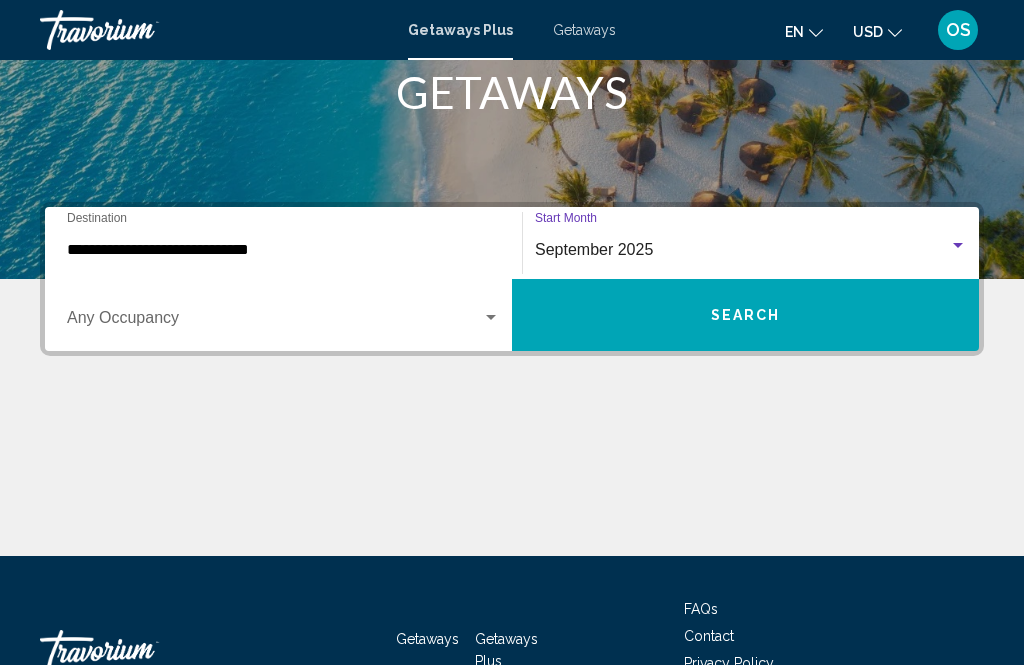 click on "Search" at bounding box center [745, 315] 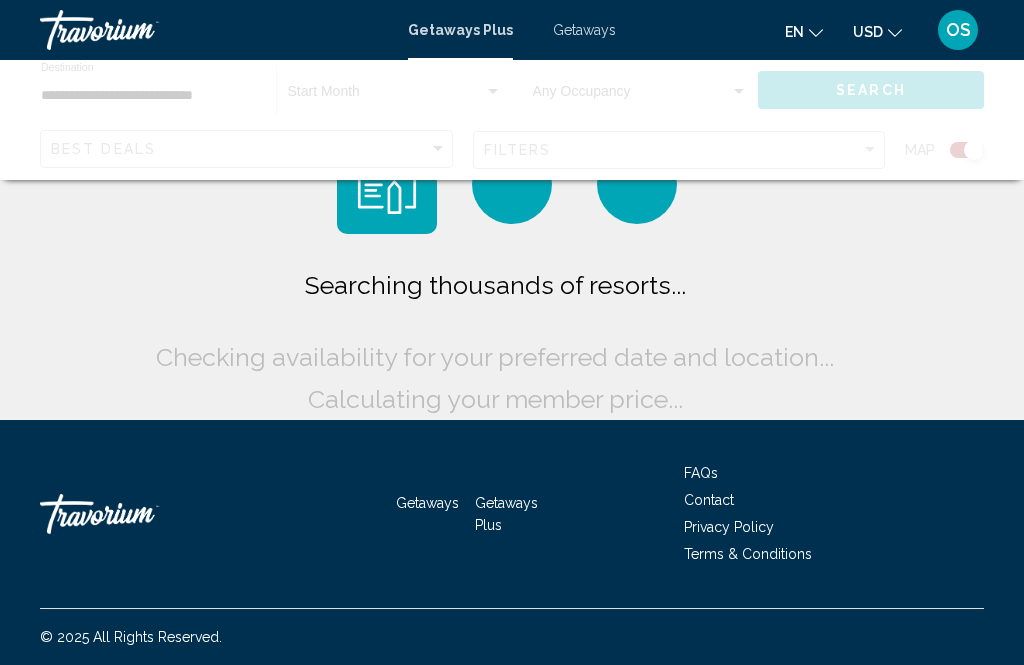 scroll, scrollTop: 0, scrollLeft: 0, axis: both 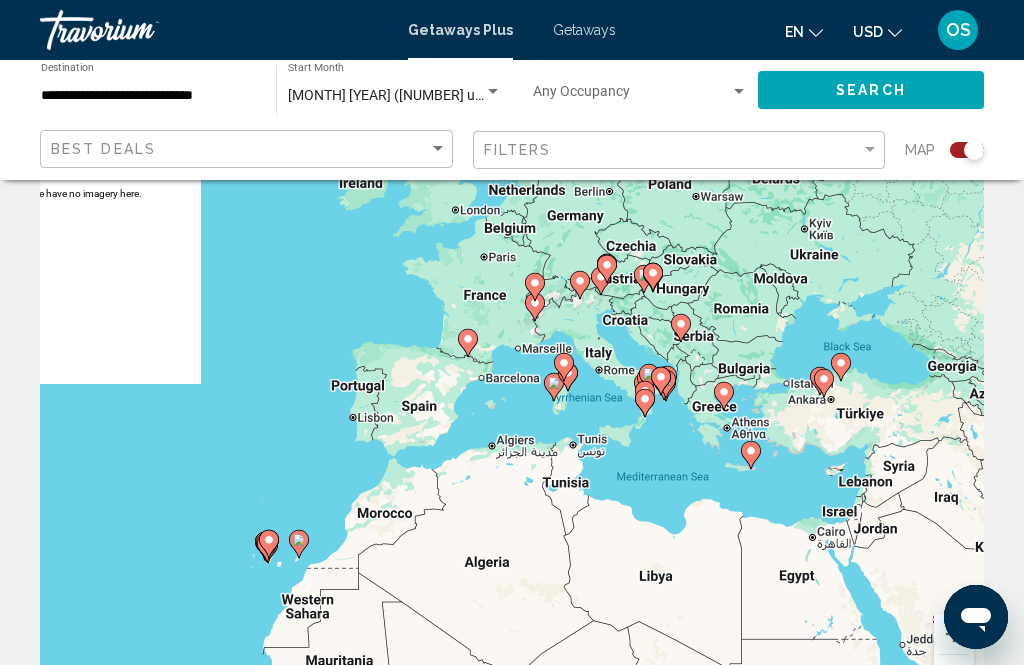 click 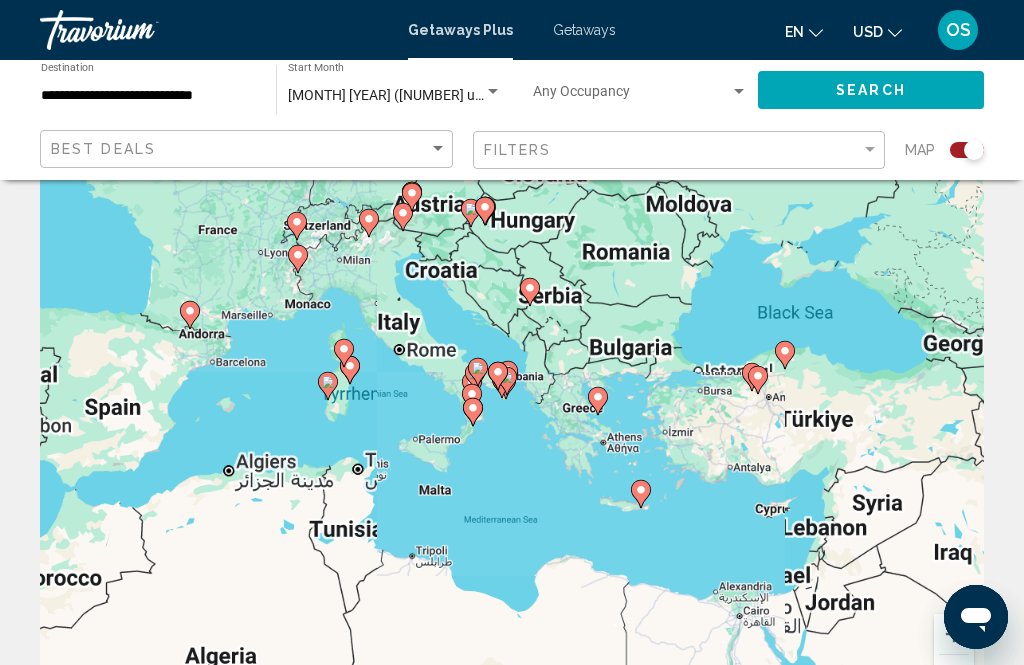 scroll, scrollTop: 135, scrollLeft: 0, axis: vertical 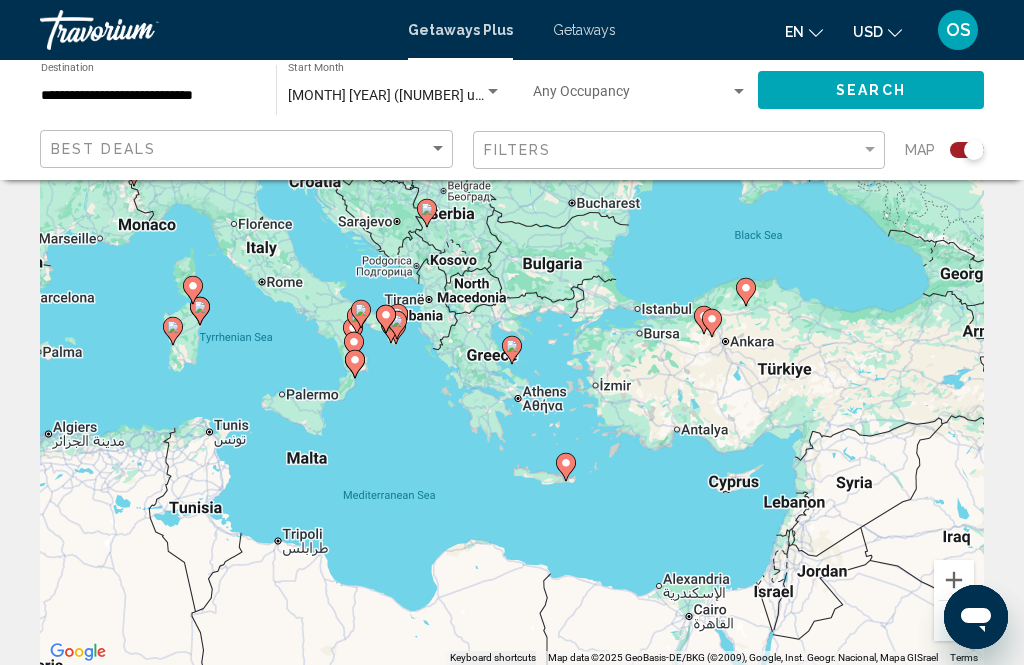 click 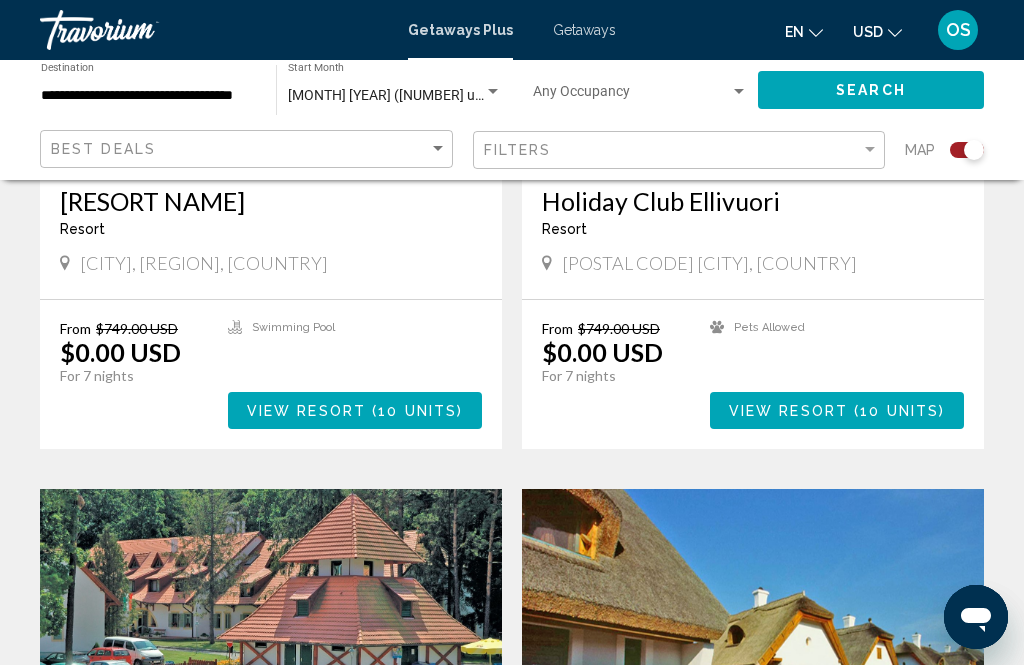 scroll, scrollTop: 1045, scrollLeft: 0, axis: vertical 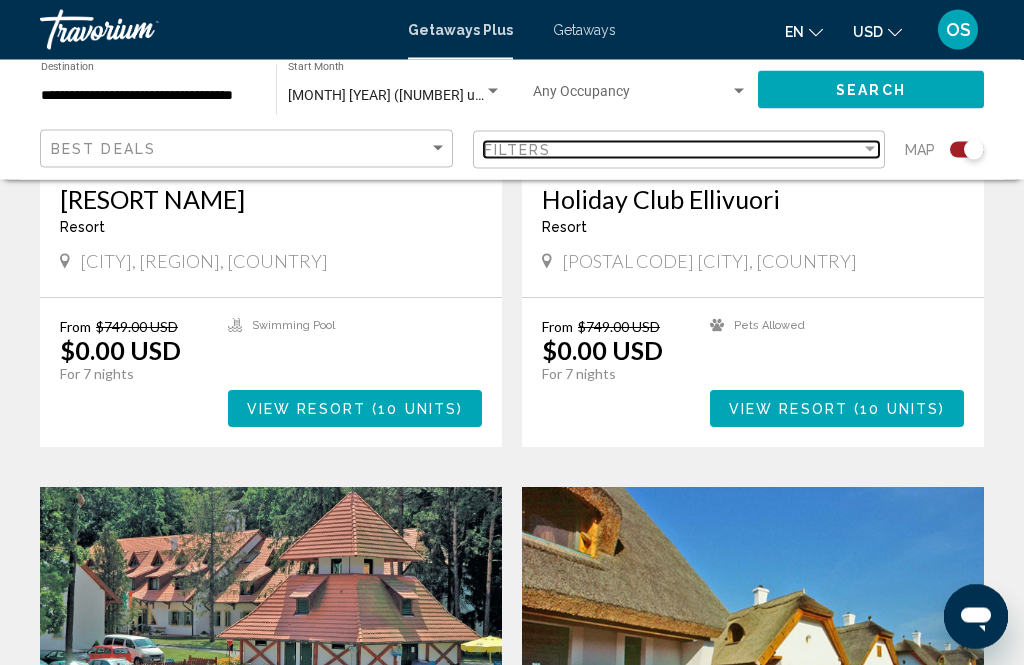 click on "Filters" at bounding box center (673, 150) 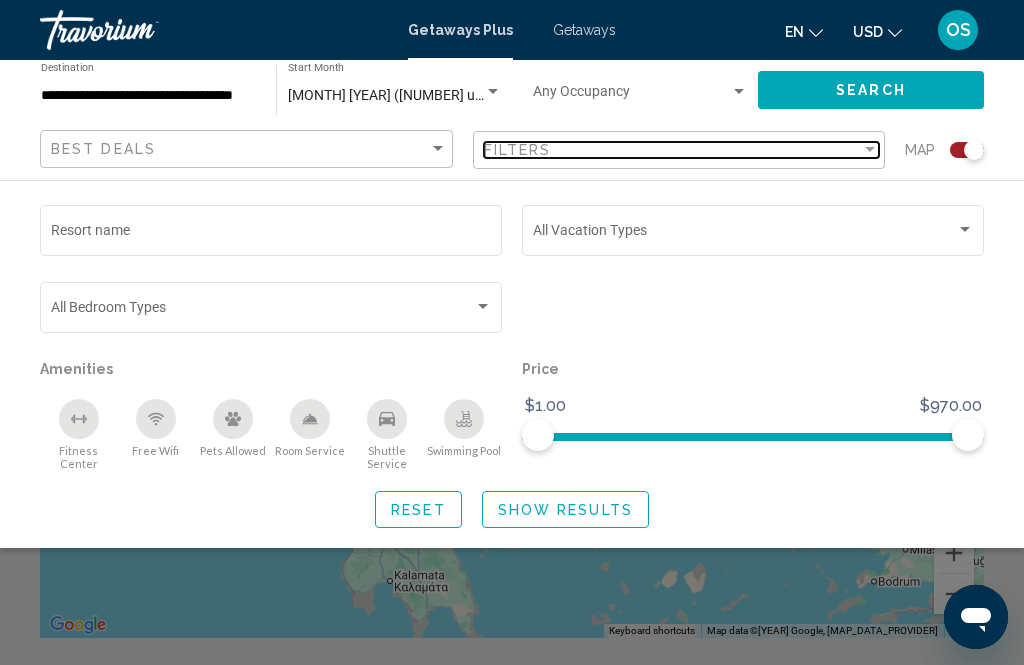 scroll, scrollTop: 0, scrollLeft: 0, axis: both 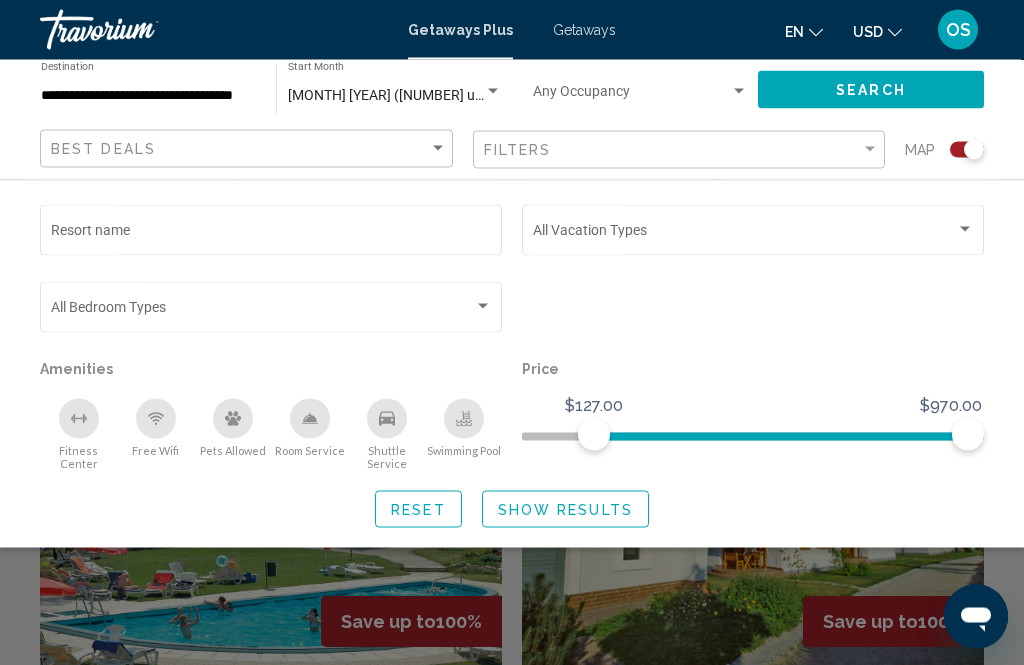 click on "Show Results" 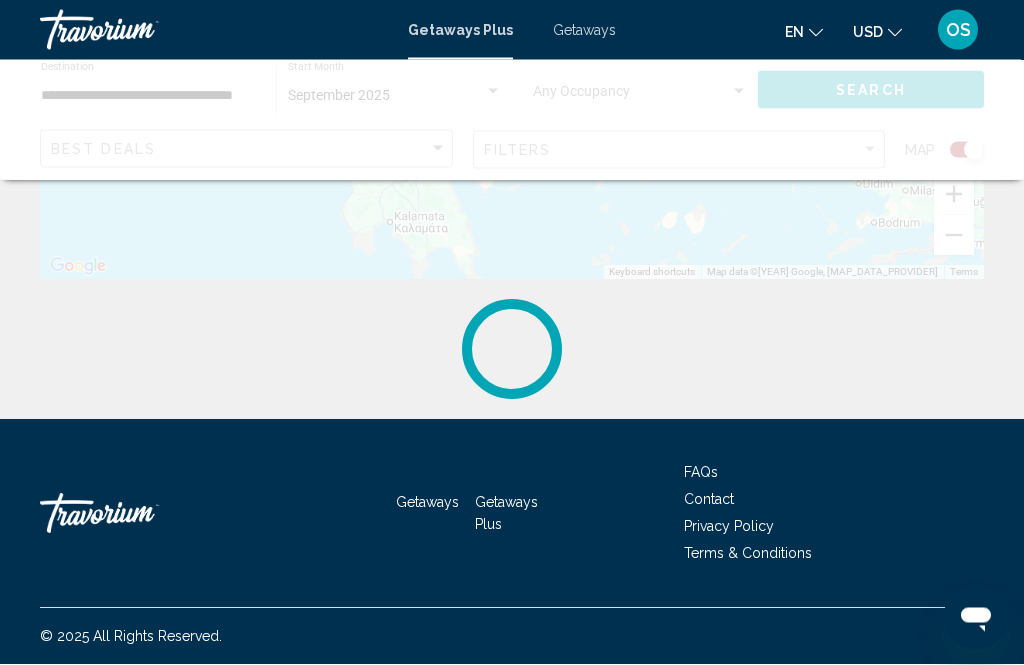 scroll, scrollTop: 0, scrollLeft: 0, axis: both 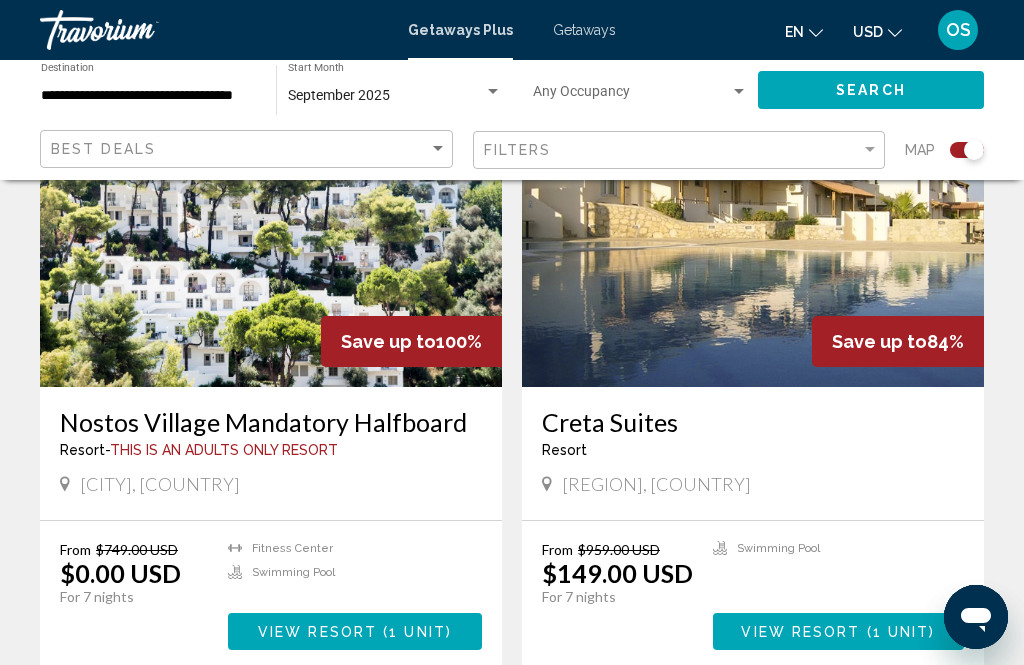 click on "View Resort    ( 1 unit )" at bounding box center (838, 631) 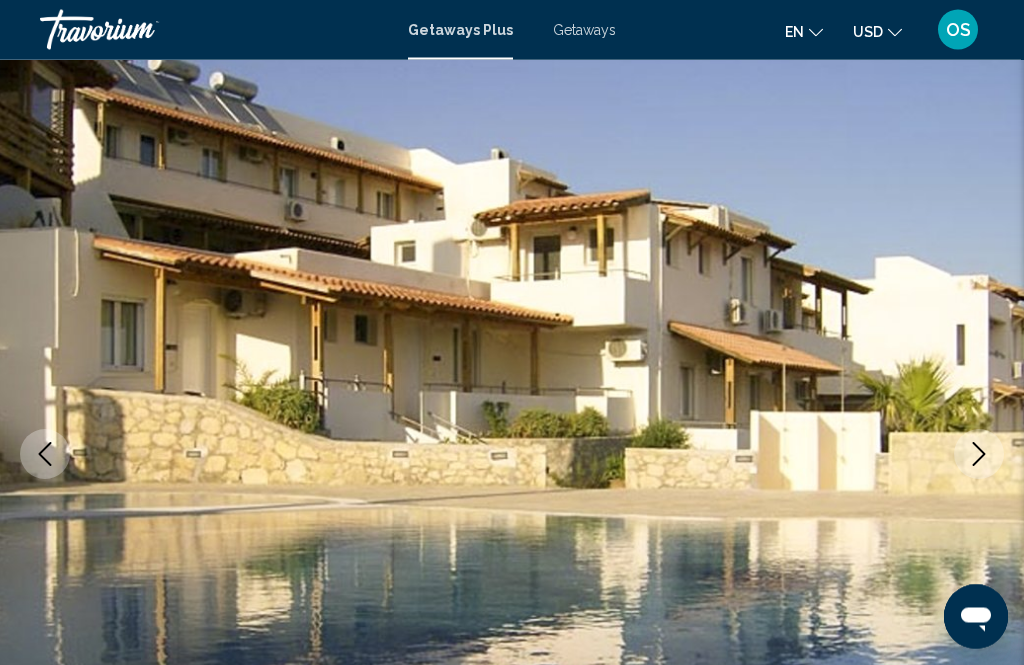 scroll, scrollTop: 0, scrollLeft: 0, axis: both 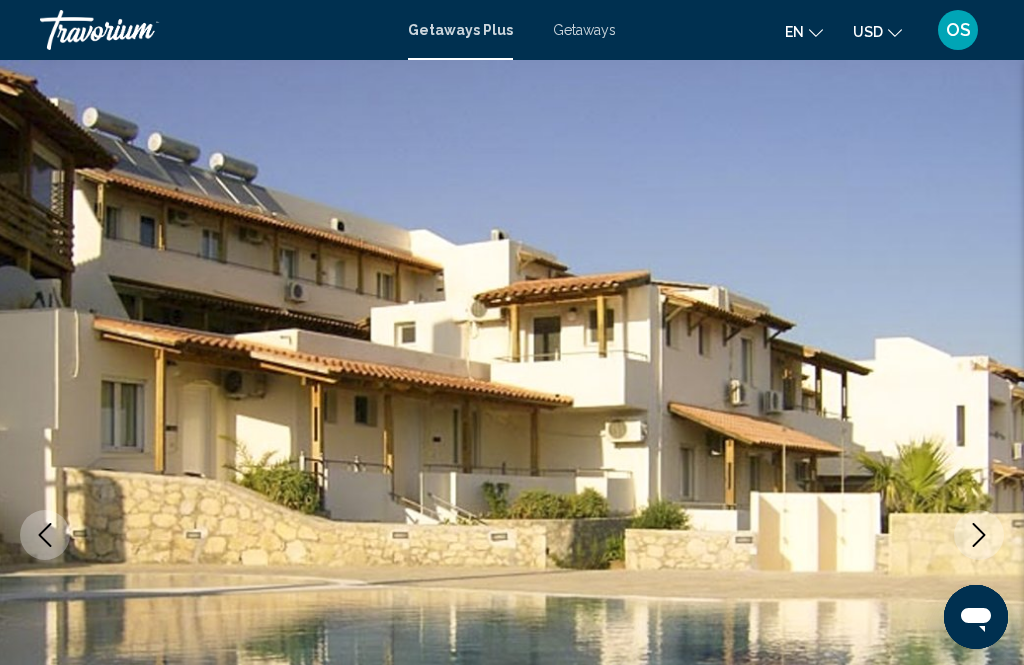 click 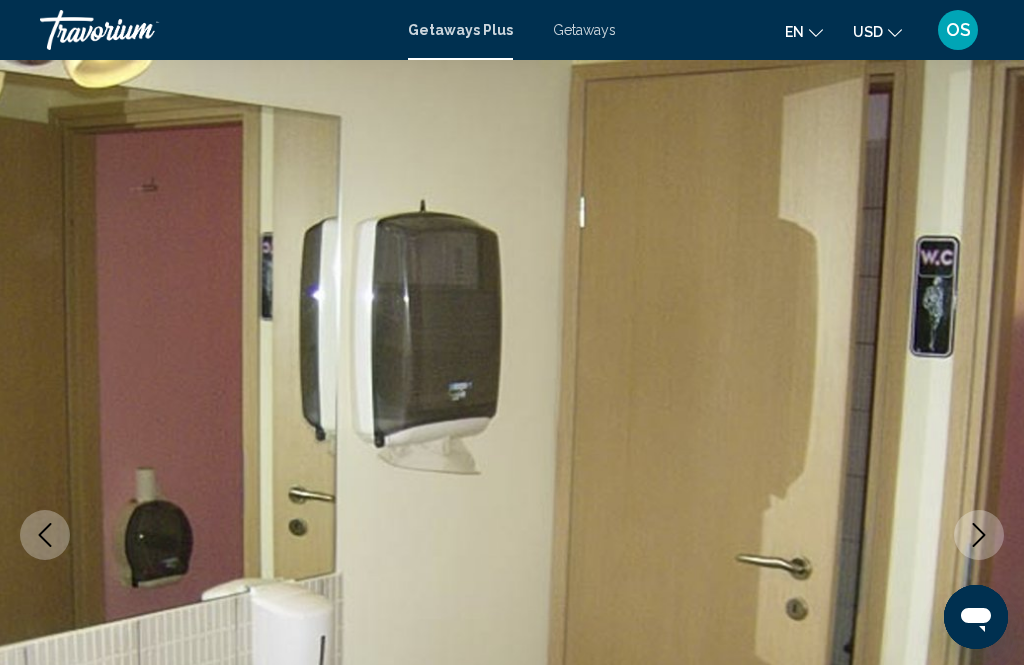 click on "Getaways" at bounding box center (584, 30) 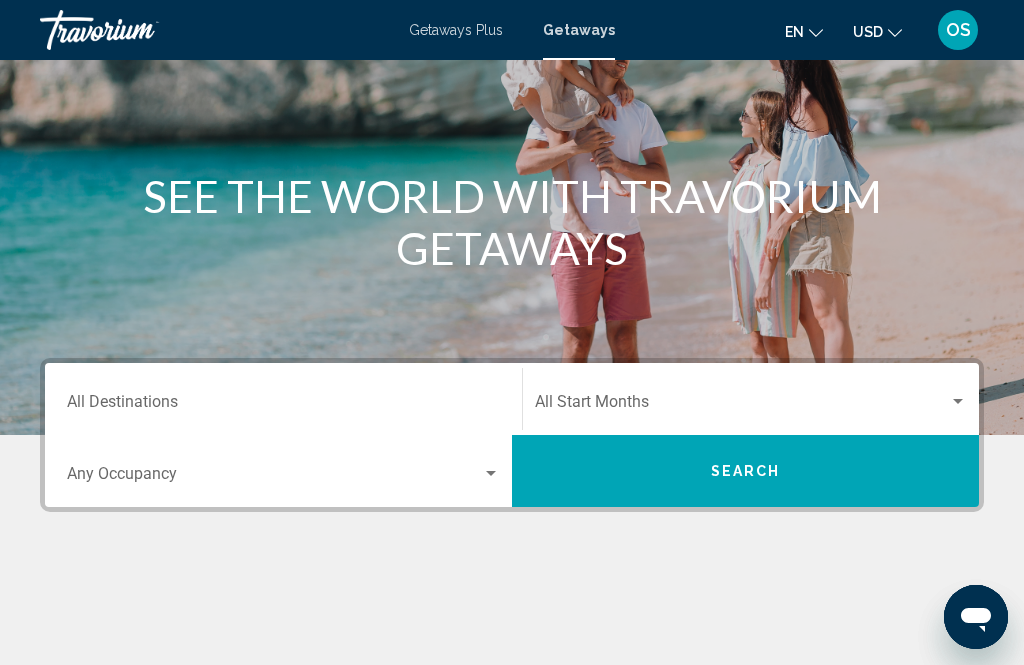 click on "Destination All Destinations" at bounding box center (283, 406) 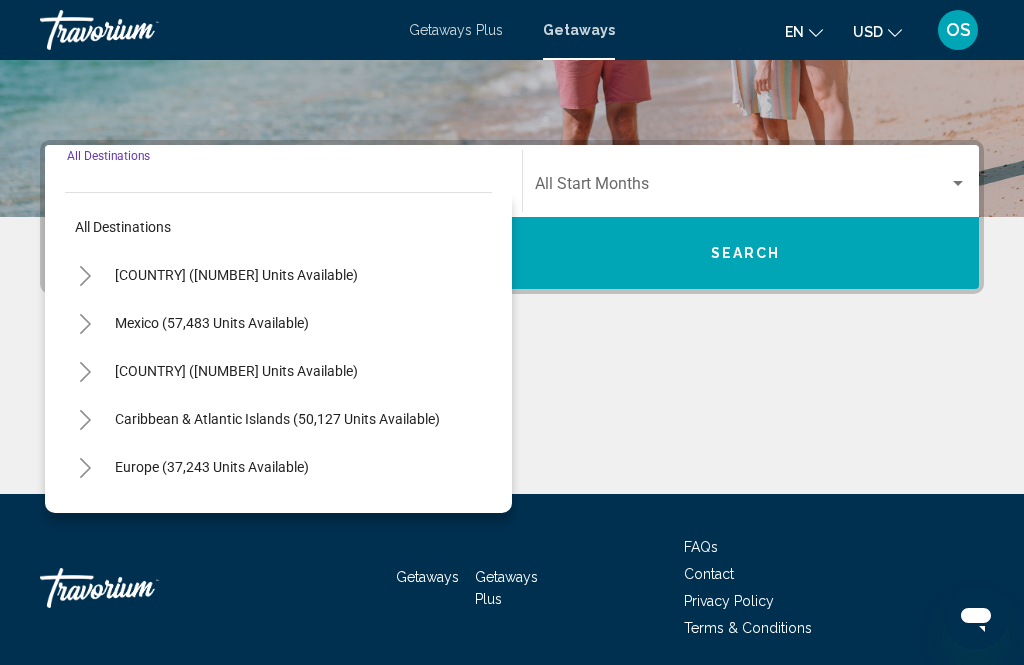 scroll, scrollTop: 393, scrollLeft: 0, axis: vertical 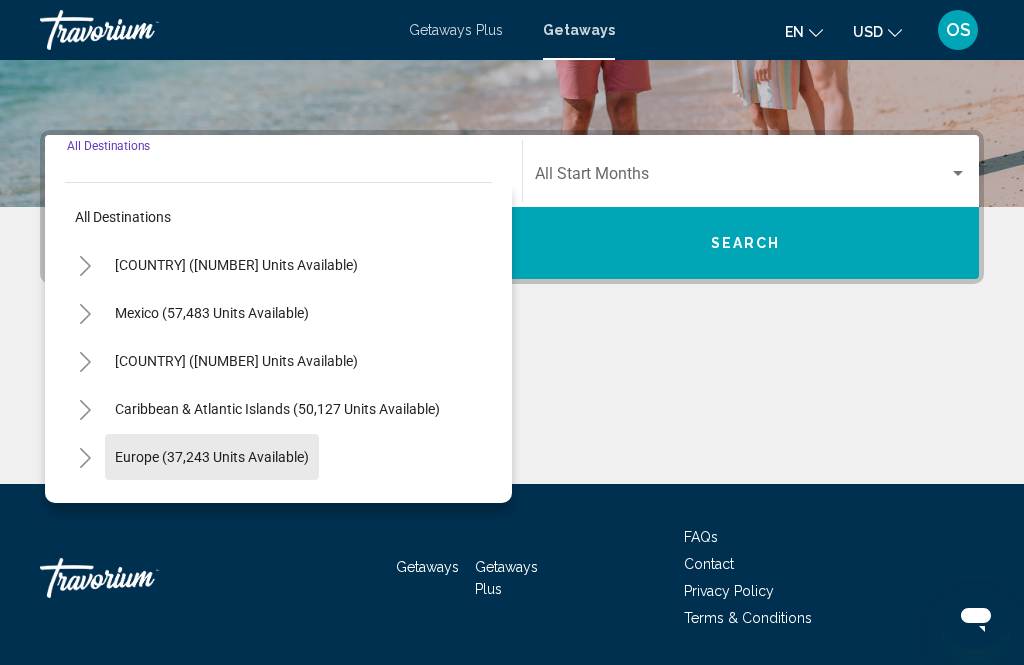 click on "Europe (37,243 units available)" at bounding box center (214, 505) 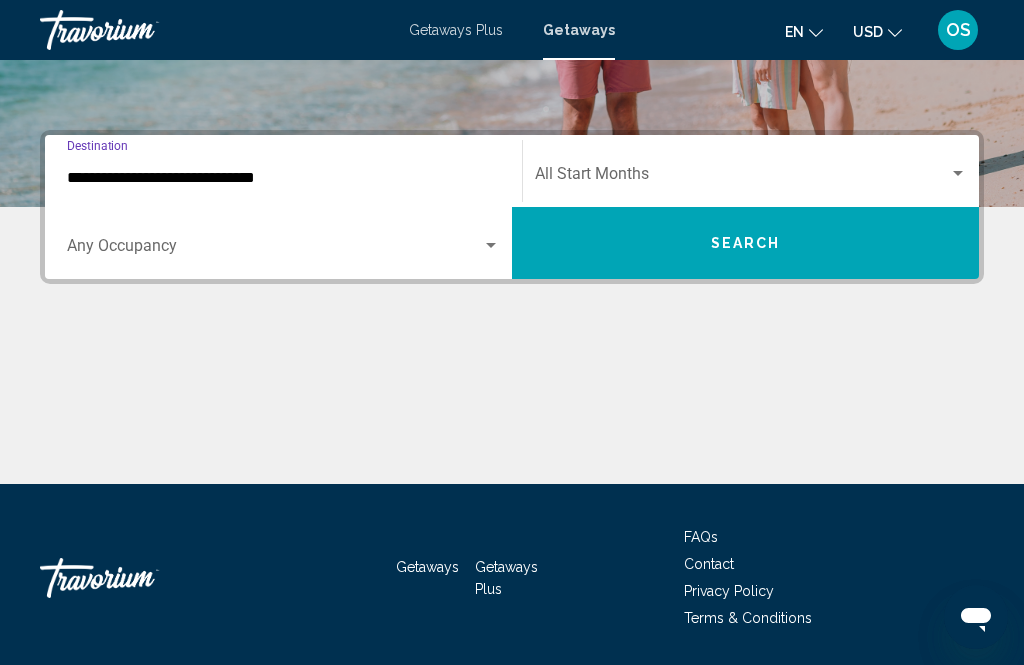 click at bounding box center [742, 178] 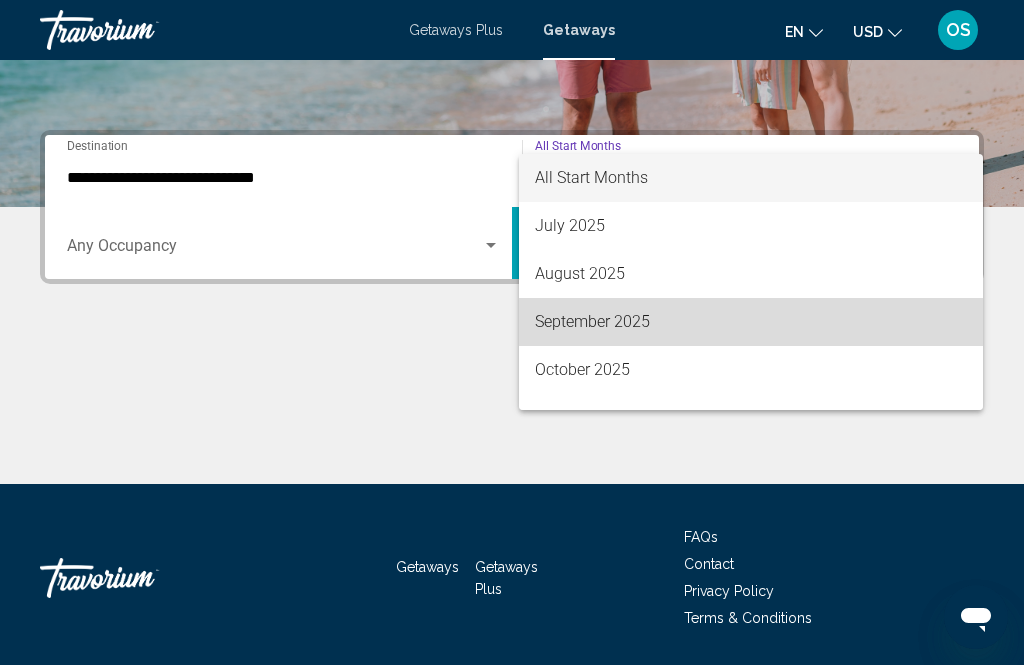 click on "September 2025" at bounding box center (751, 322) 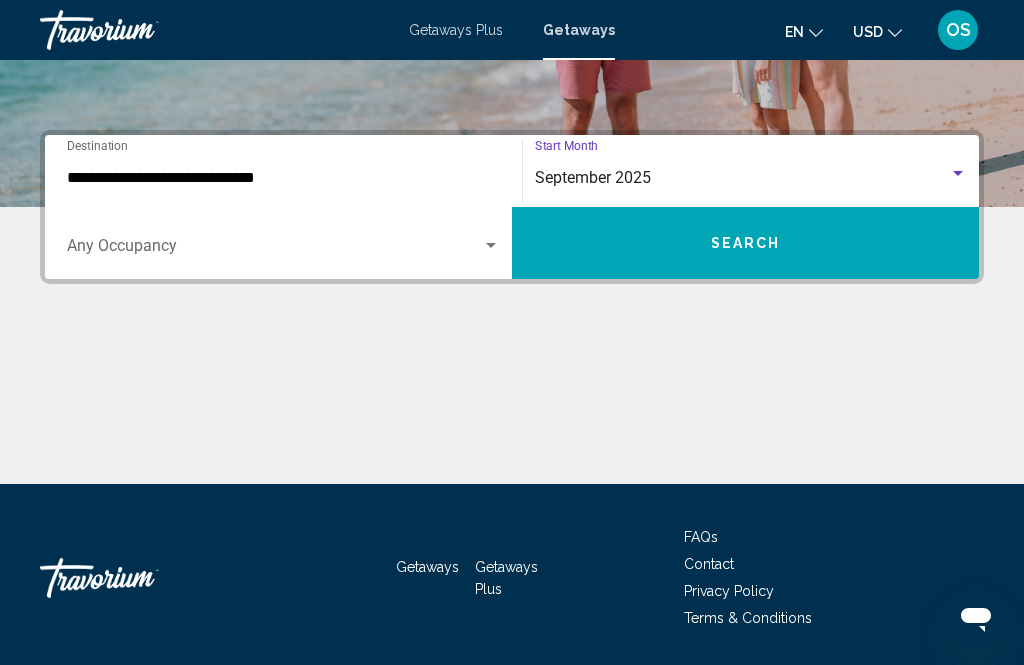 click on "Search" at bounding box center (745, 243) 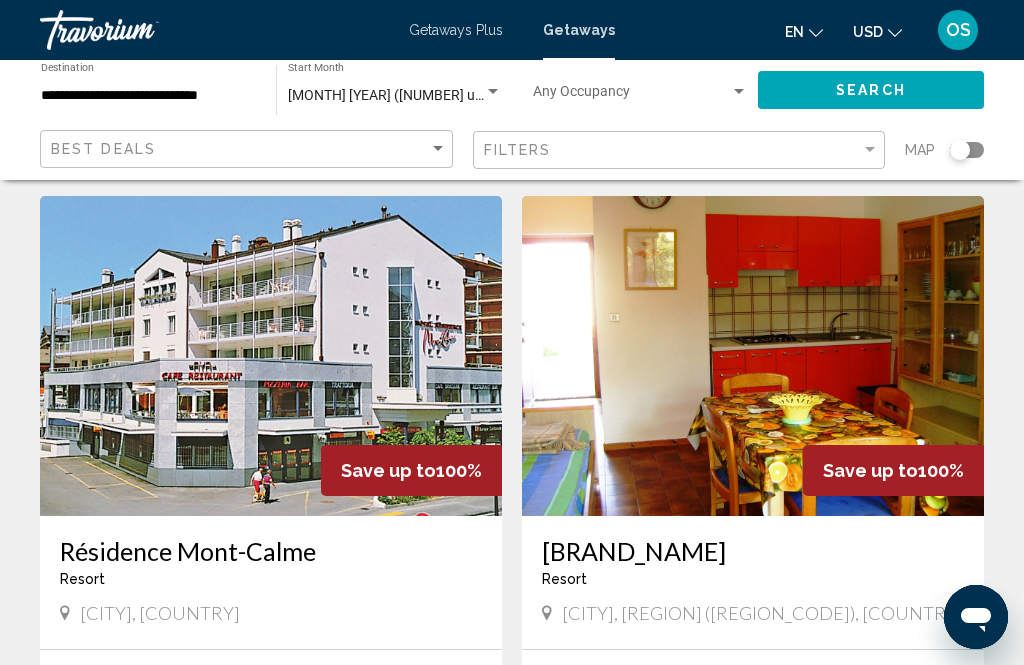 scroll, scrollTop: 0, scrollLeft: 0, axis: both 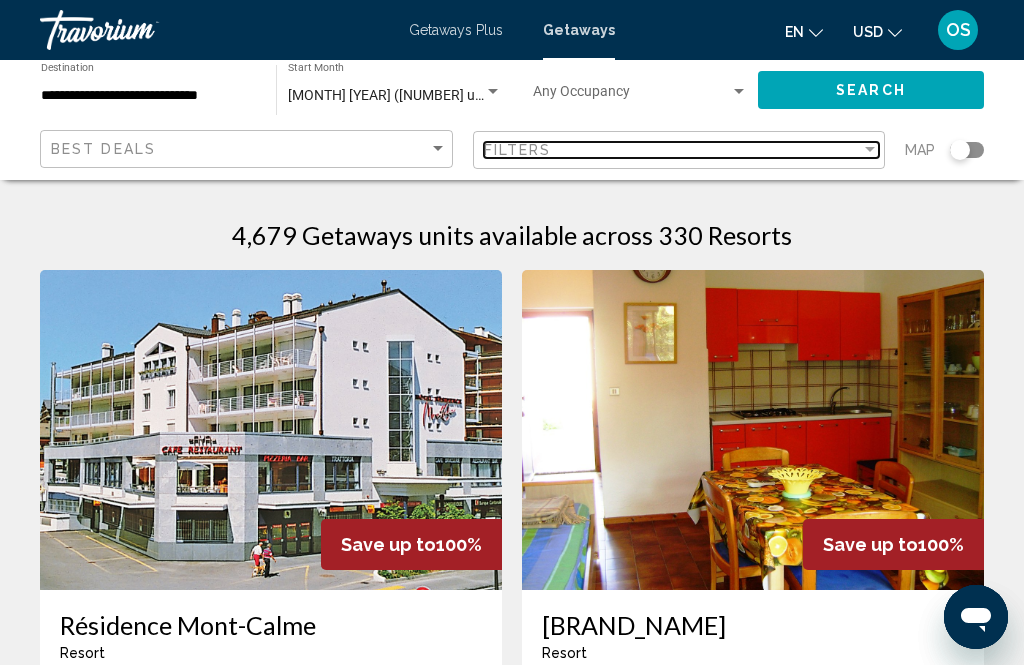 click on "Filters" at bounding box center [673, 150] 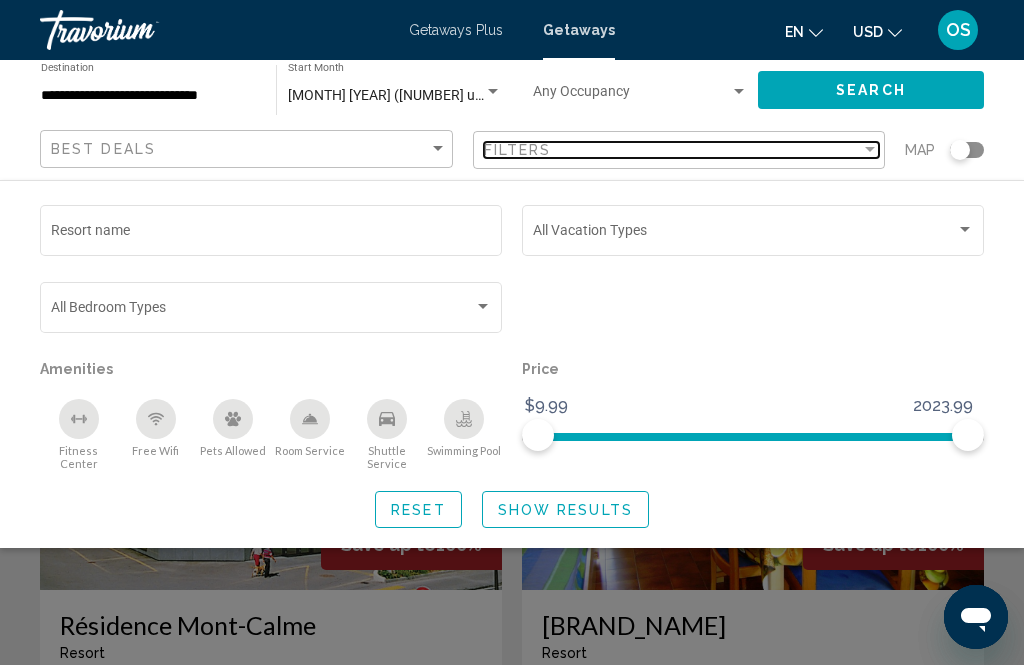 click on "Filters" at bounding box center [673, 150] 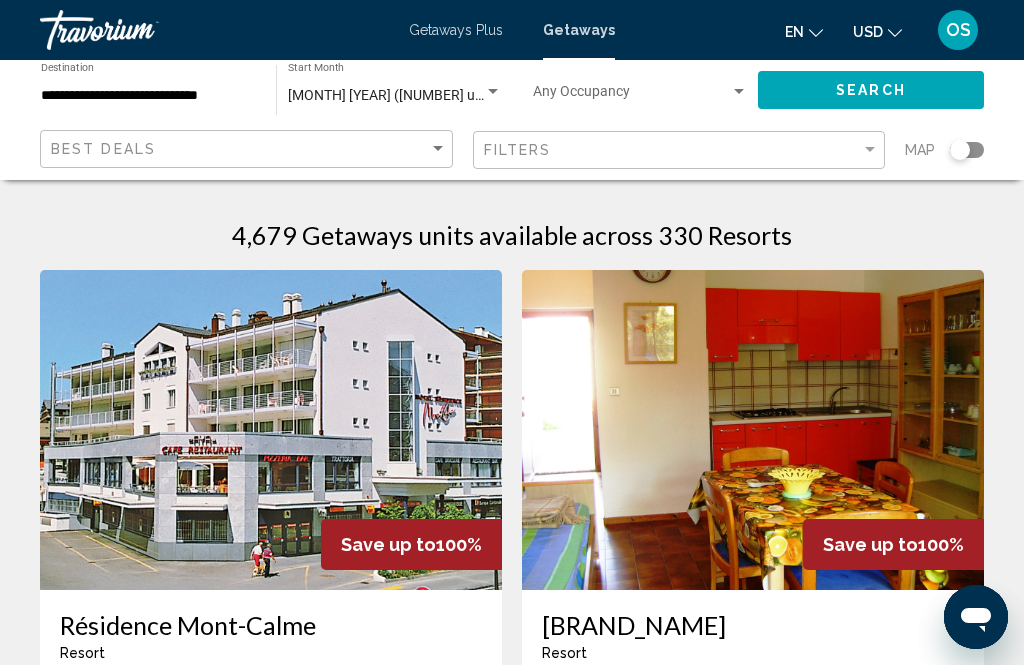 click 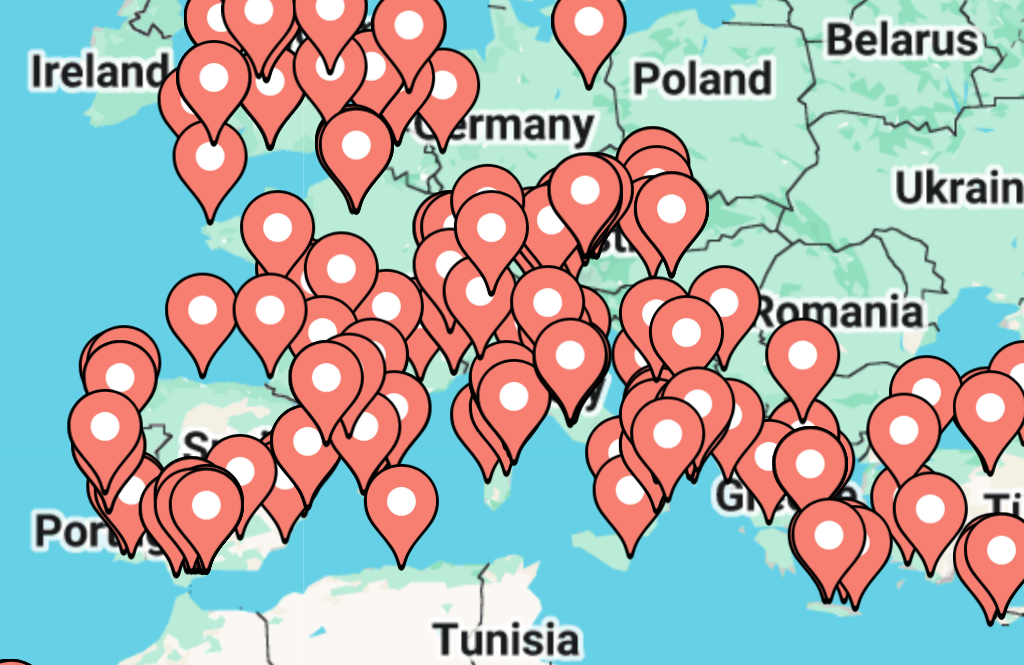 click 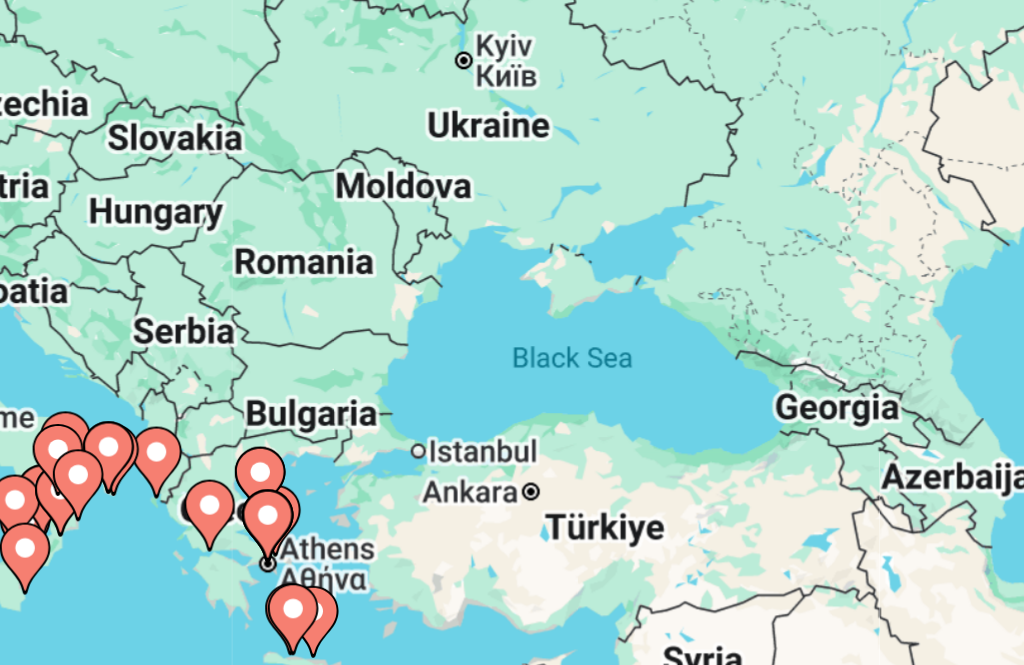 click 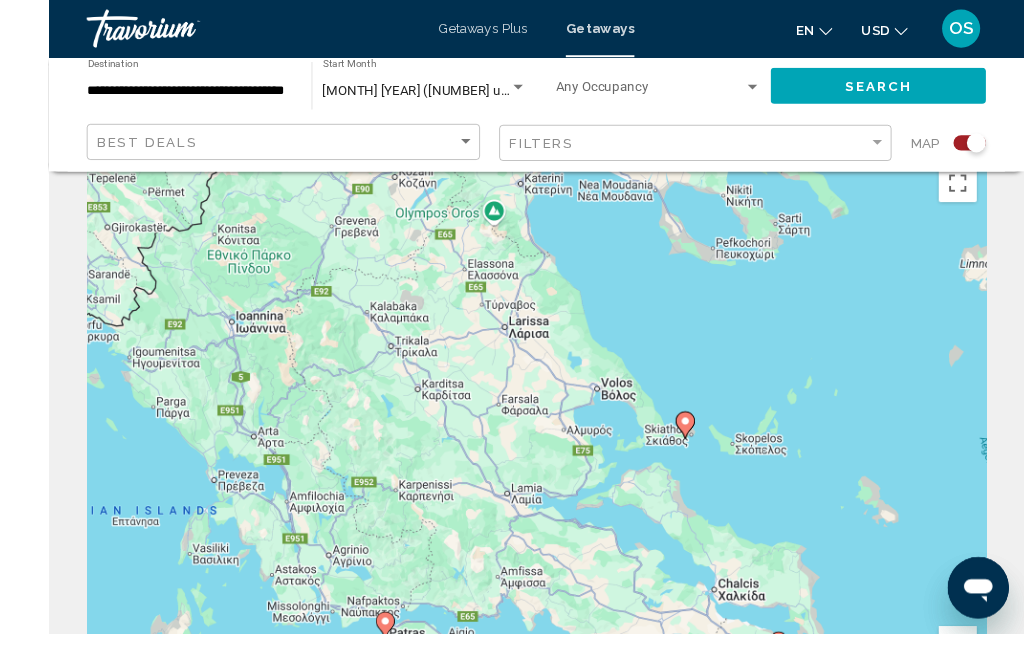 scroll, scrollTop: 84, scrollLeft: 0, axis: vertical 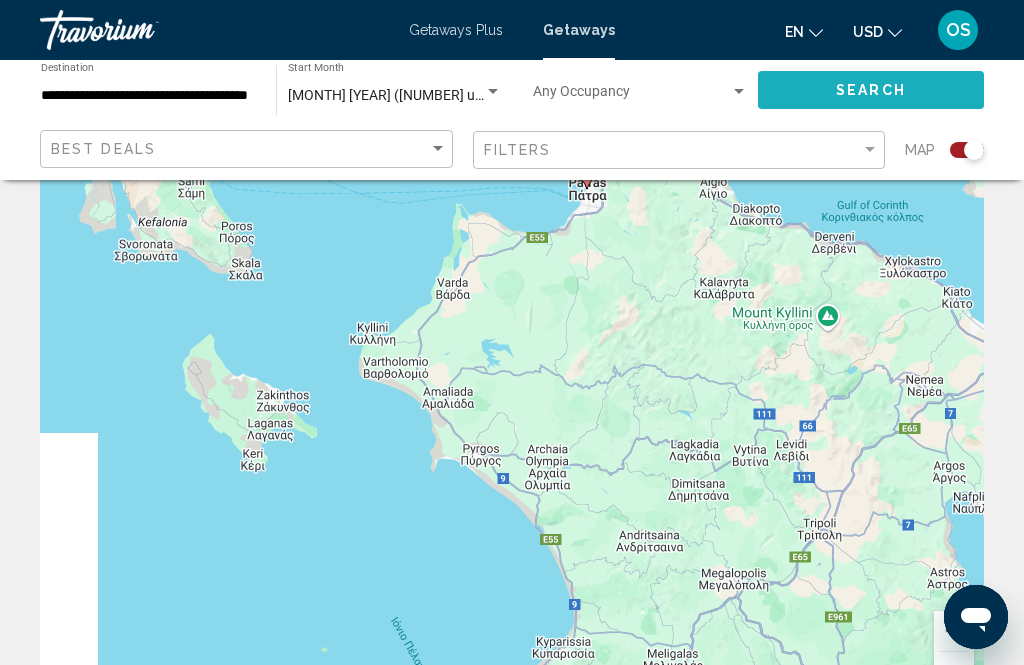 click on "Search" 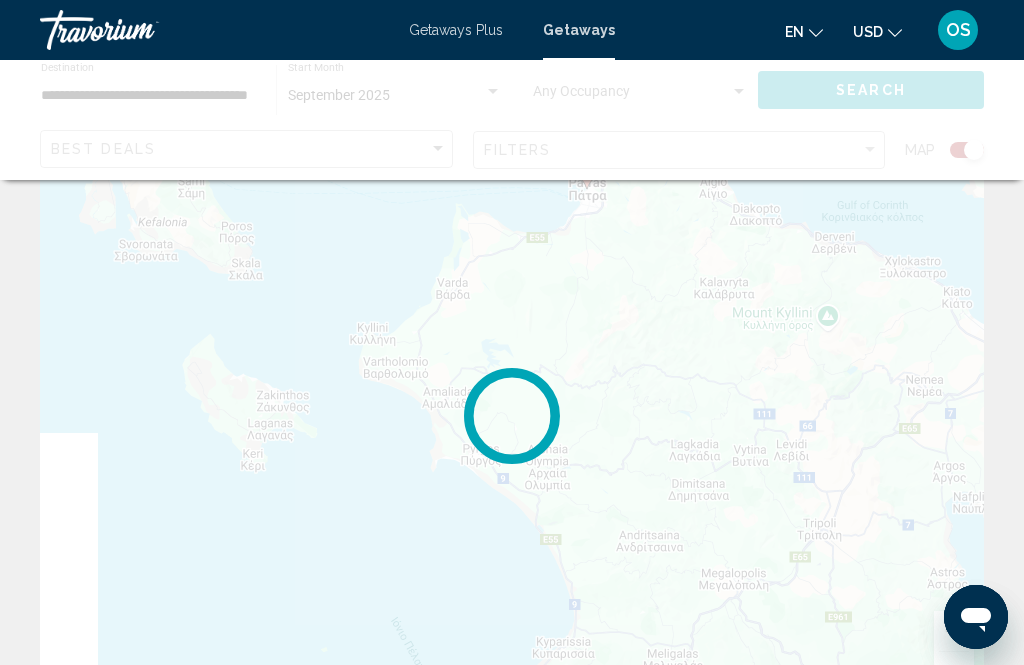 scroll, scrollTop: 0, scrollLeft: 0, axis: both 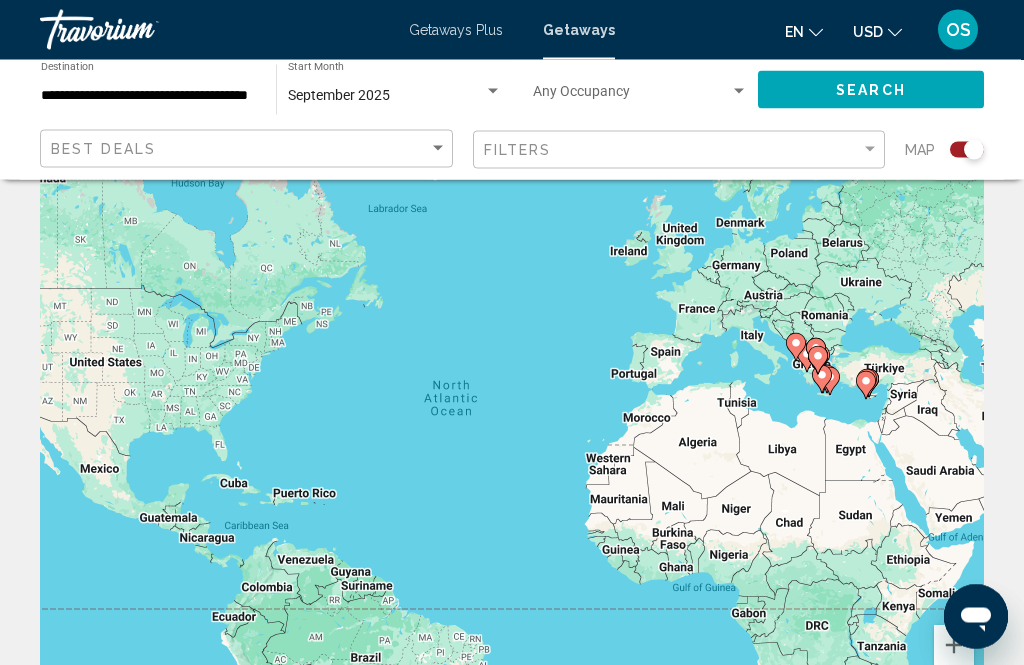 click 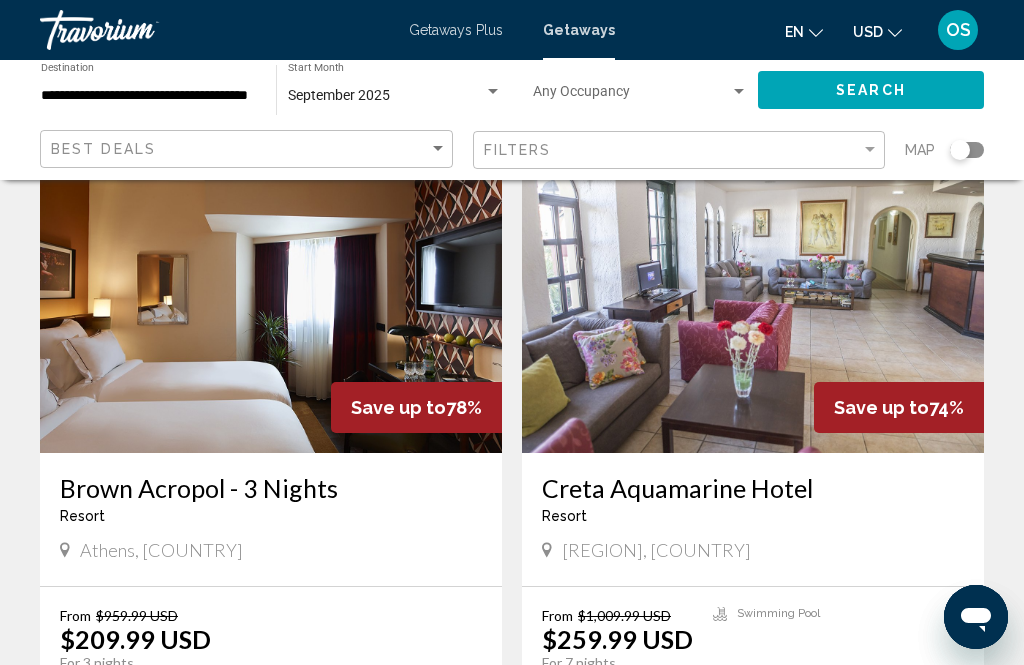 scroll, scrollTop: 1424, scrollLeft: 0, axis: vertical 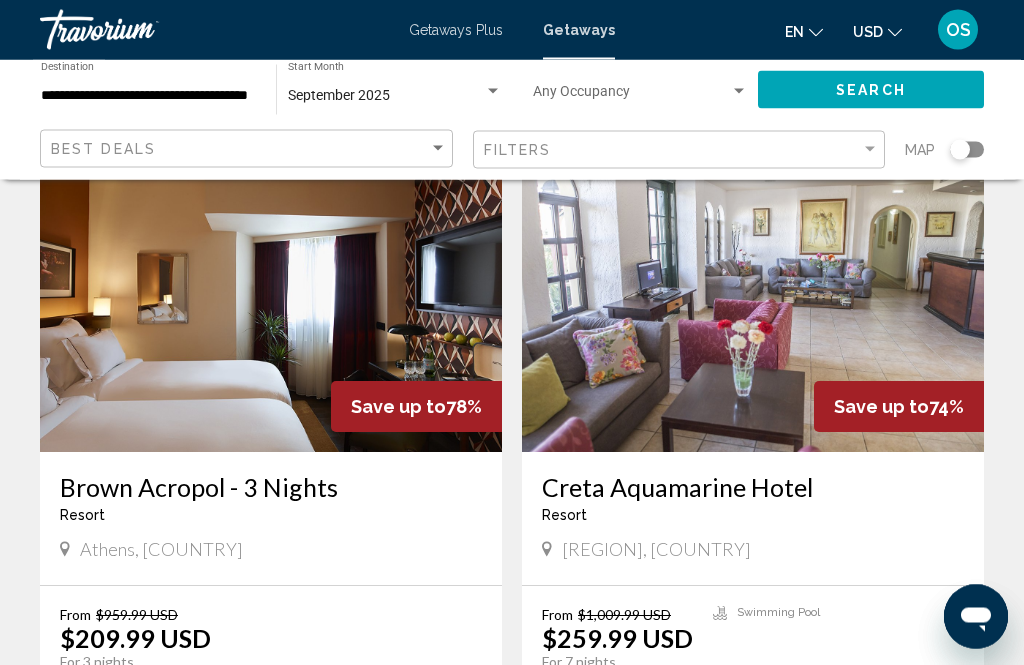 click on "3 units" at bounding box center (419, 698) 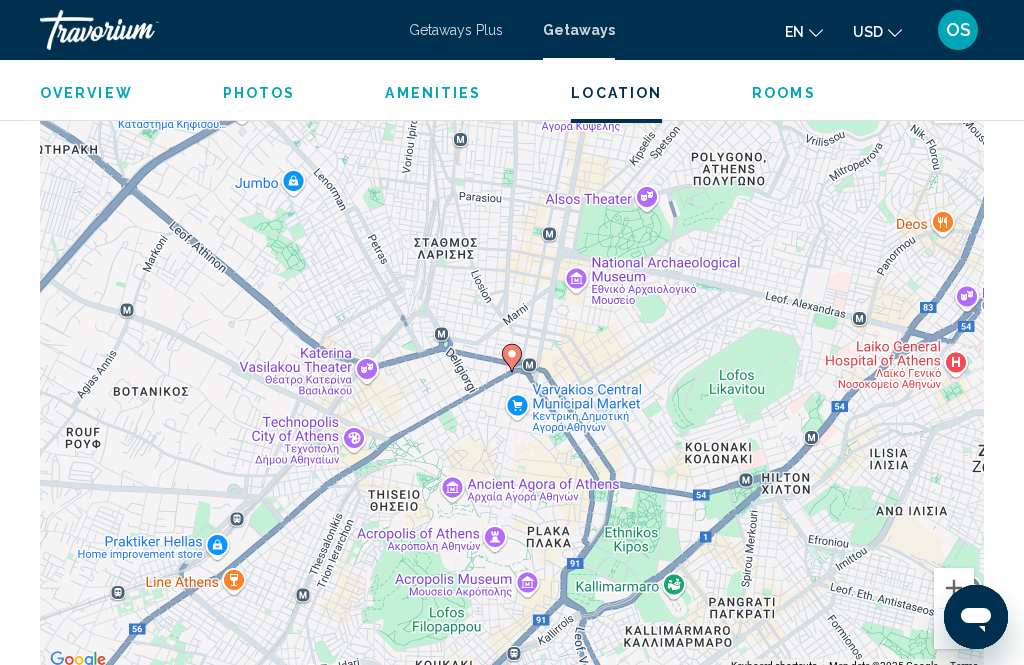 scroll, scrollTop: 2839, scrollLeft: 0, axis: vertical 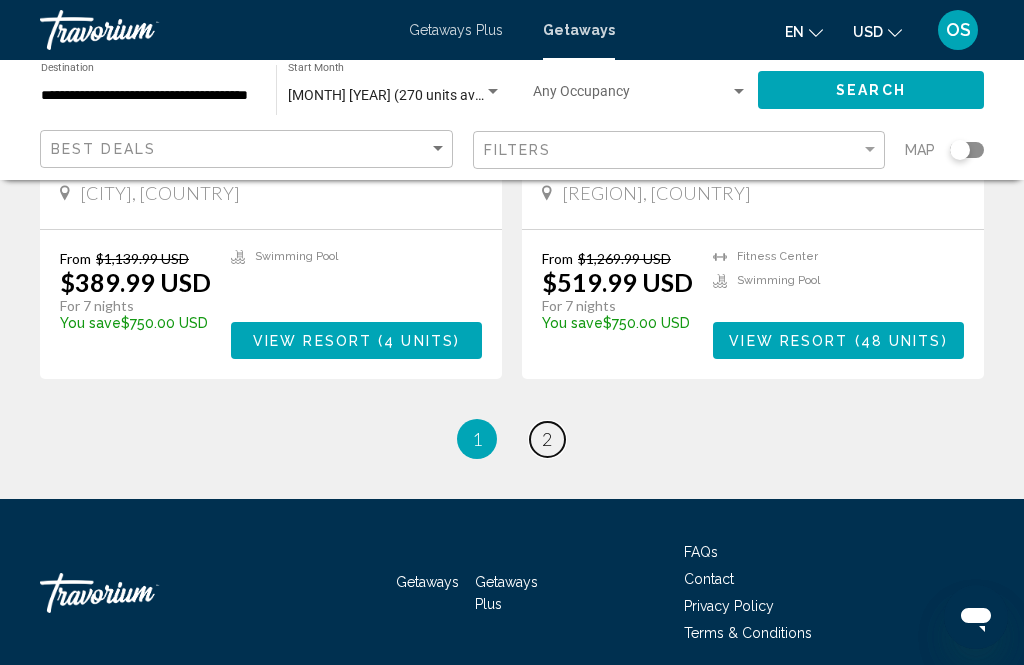 click on "page  2" at bounding box center (547, 439) 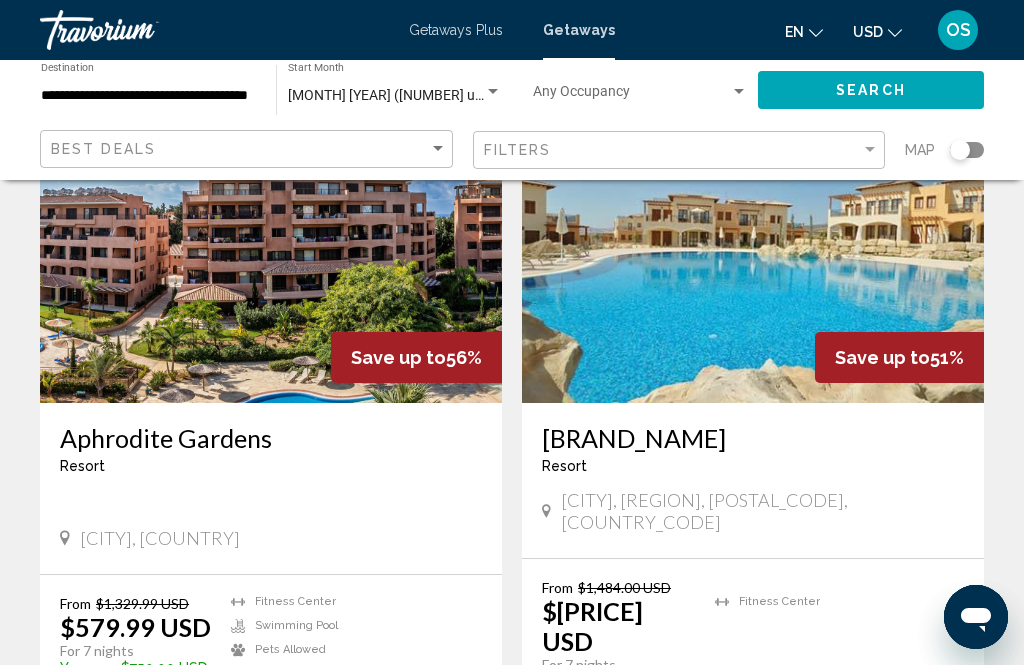 scroll, scrollTop: 194, scrollLeft: 0, axis: vertical 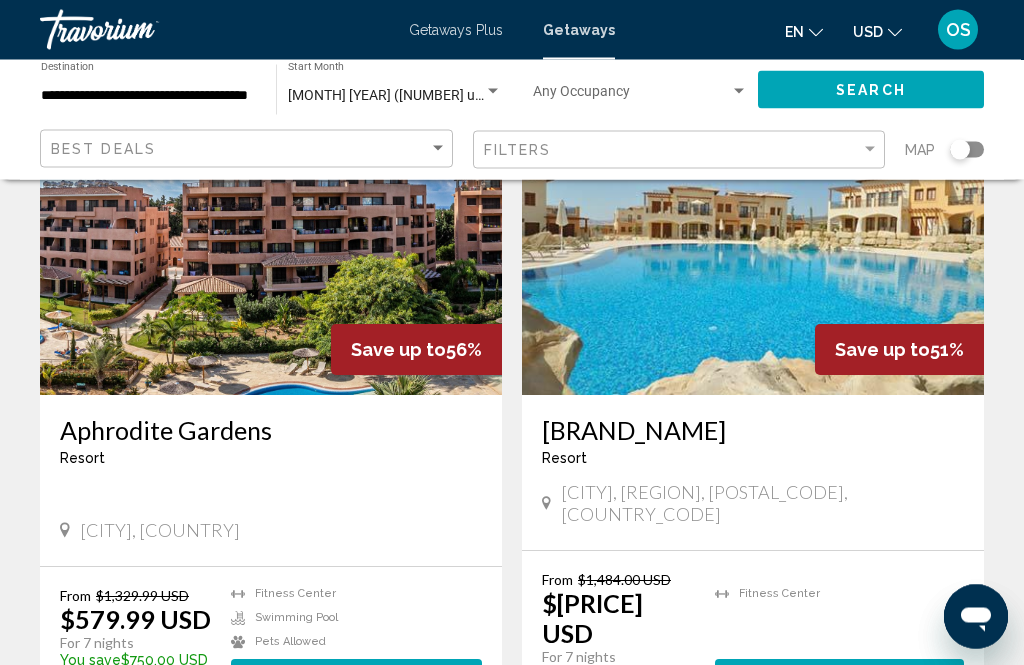 click at bounding box center (753, 551) 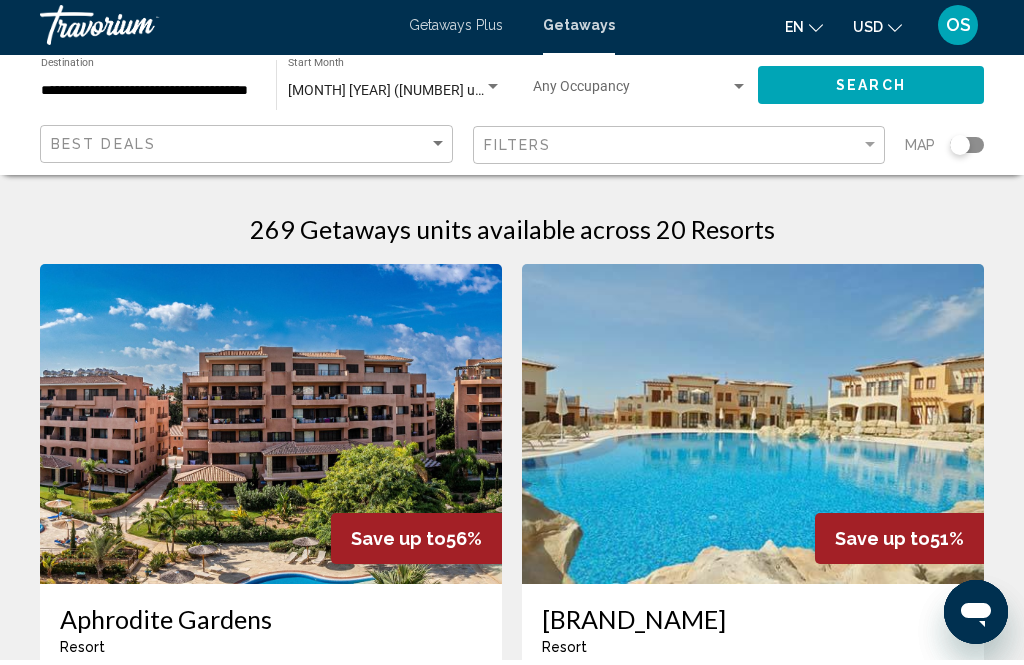 scroll, scrollTop: 0, scrollLeft: 0, axis: both 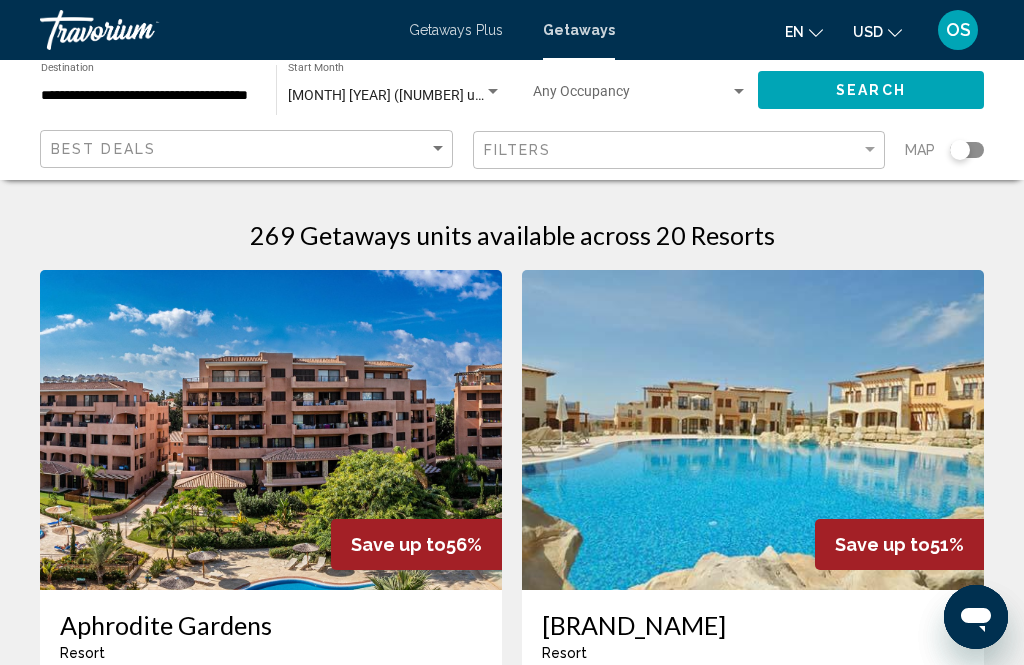 click on "Getaways Plus" at bounding box center [456, 30] 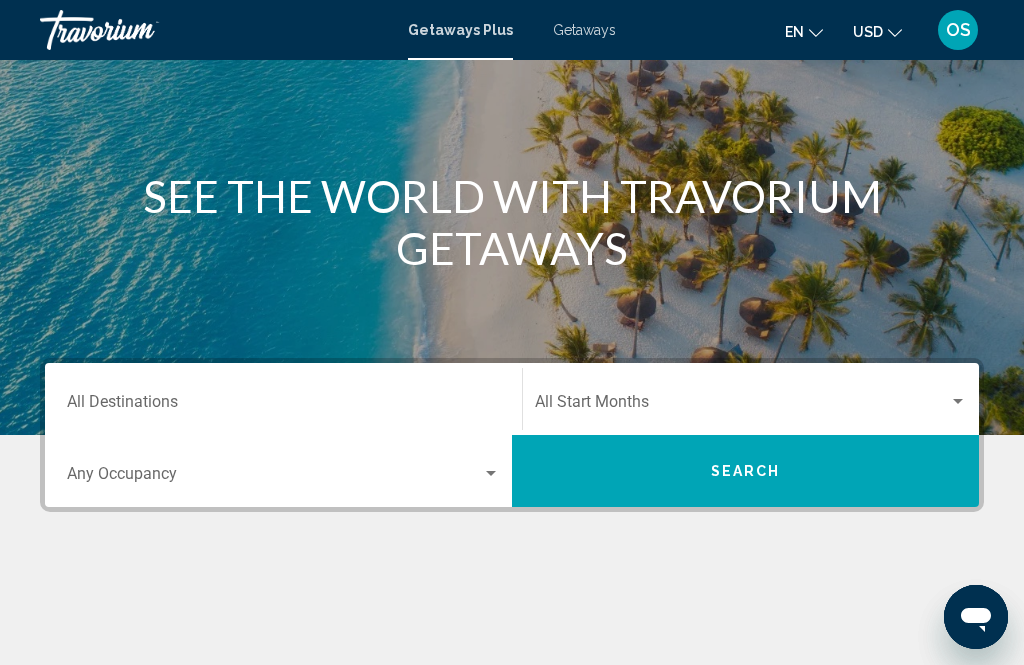 click on "Destination All Destinations" at bounding box center (283, 399) 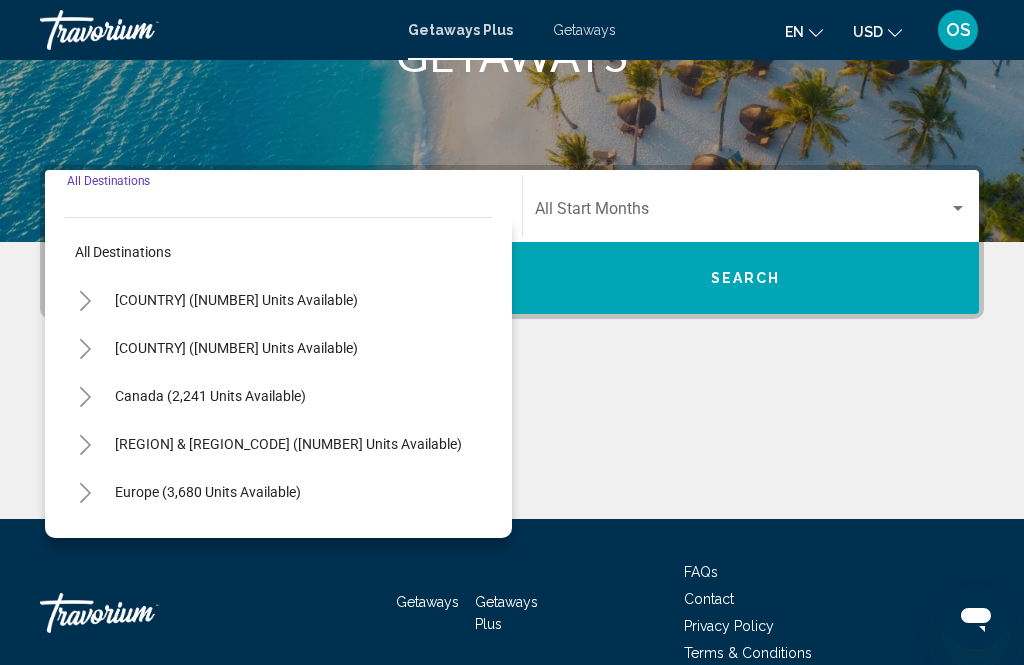 scroll, scrollTop: 393, scrollLeft: 0, axis: vertical 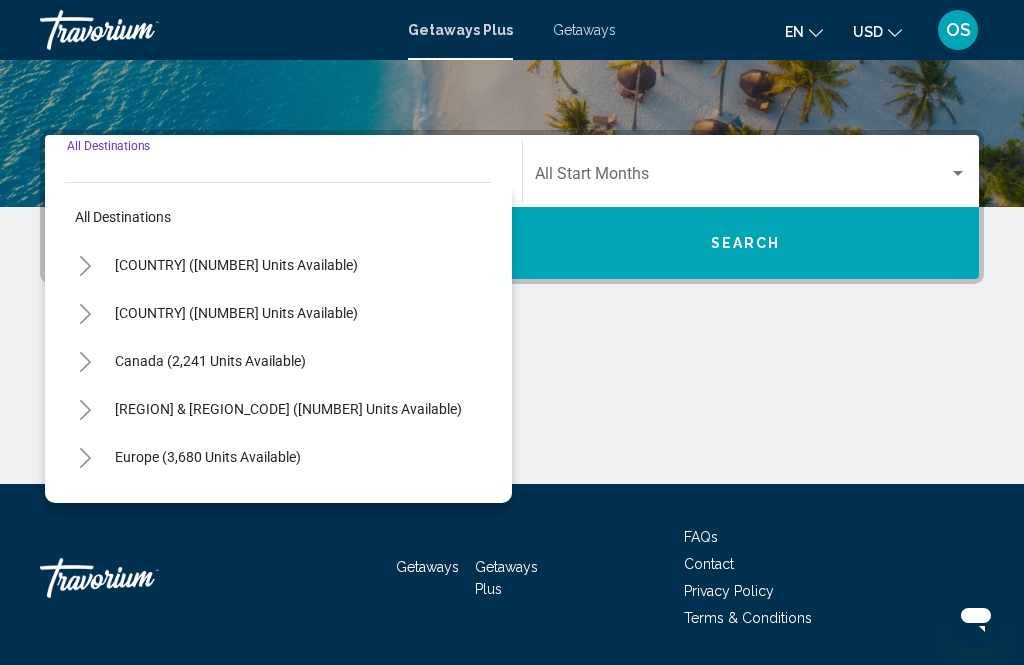 click on "Canada (2,241 units available)" at bounding box center [288, 409] 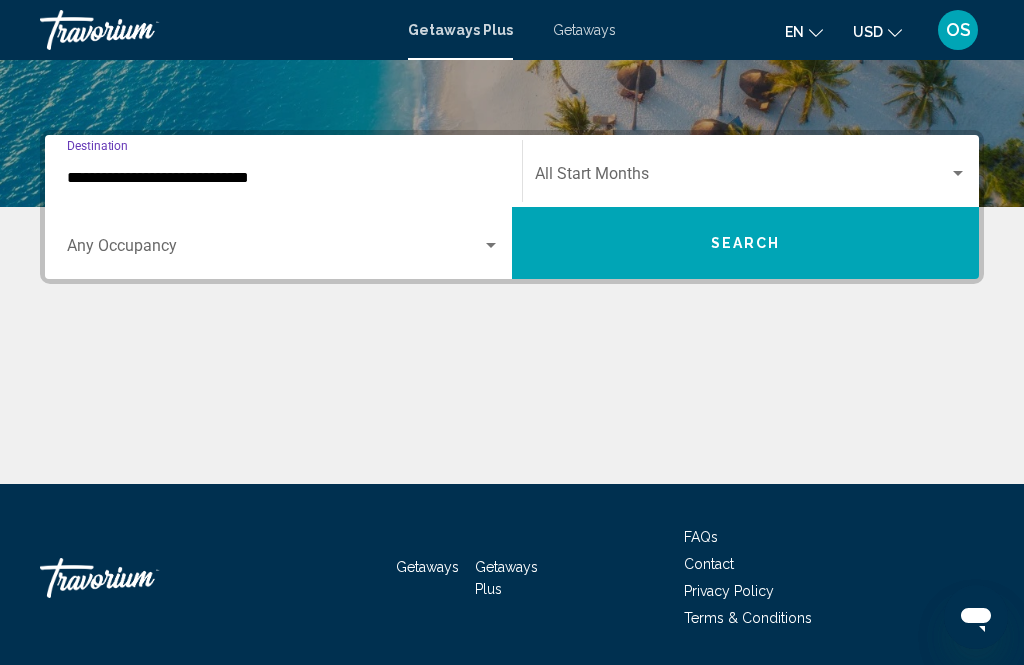 click at bounding box center [742, 178] 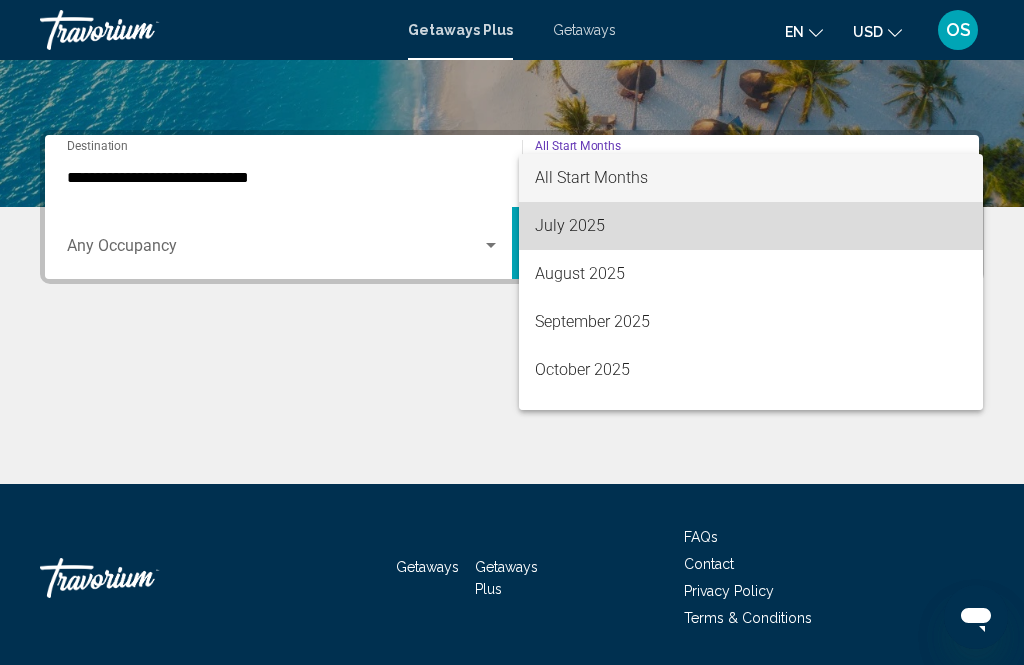 click on "July 2025" at bounding box center (751, 226) 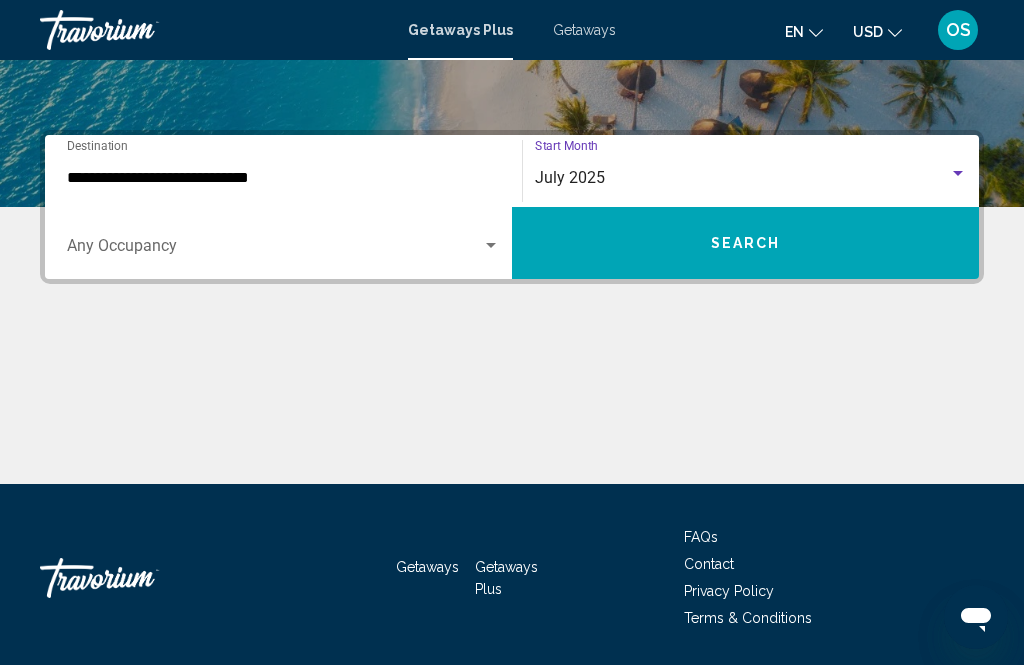 click on "Search" at bounding box center [745, 243] 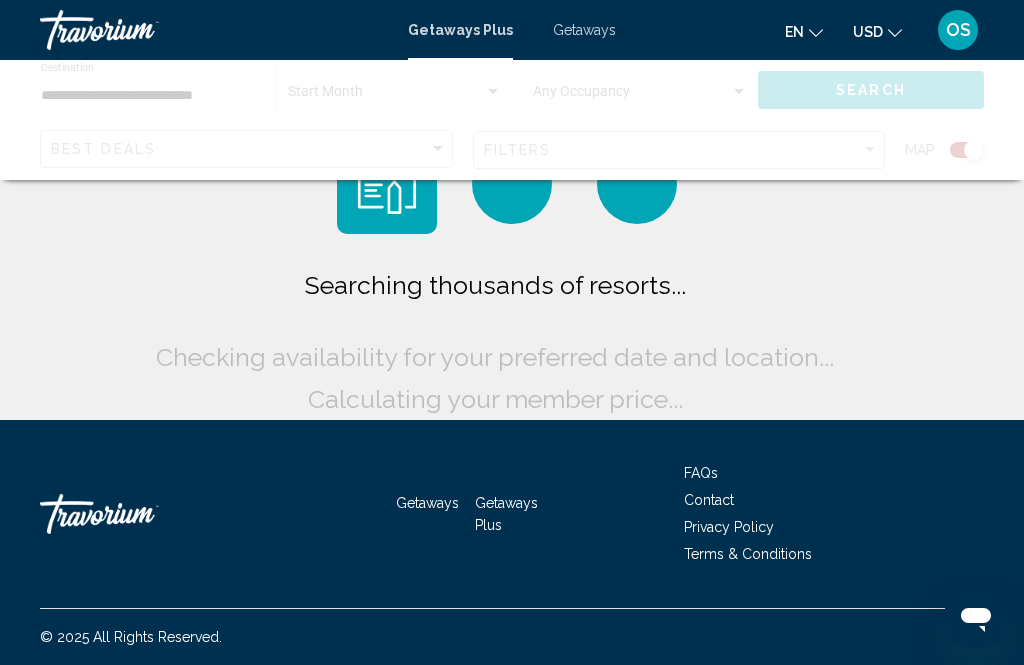 scroll, scrollTop: 0, scrollLeft: 0, axis: both 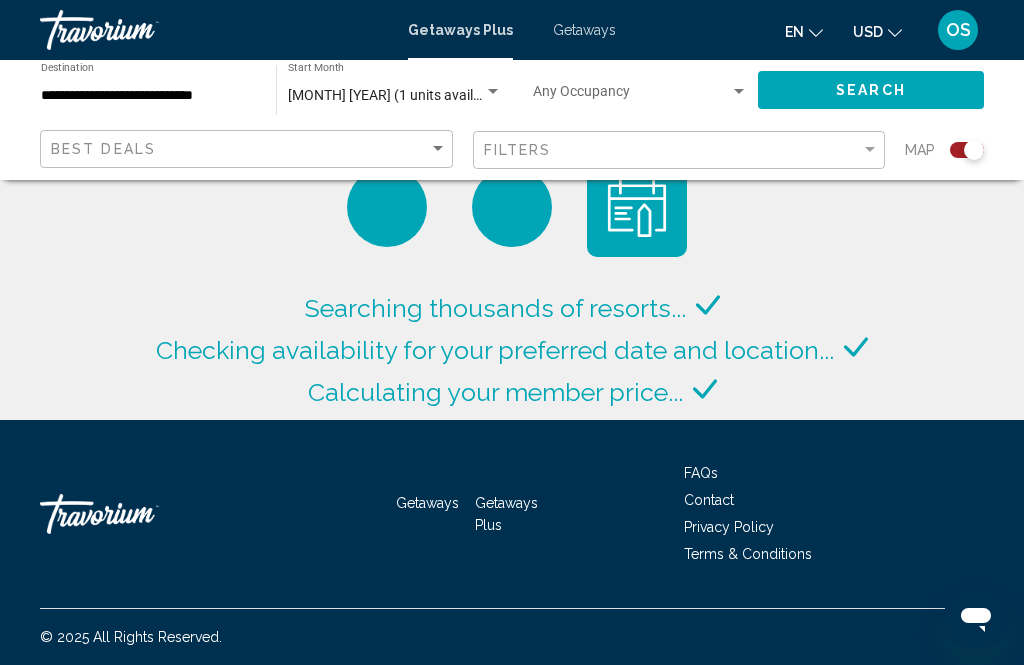 click on "[MONTH] [YEAR] (1 units available)" at bounding box center [396, 95] 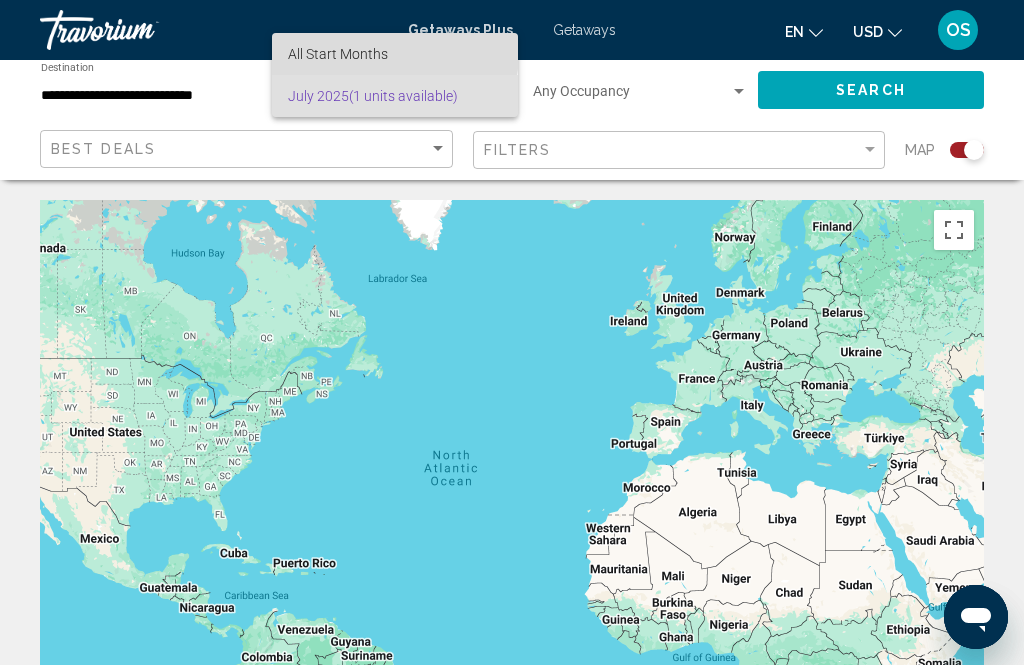 click on "All Start Months" at bounding box center [338, 54] 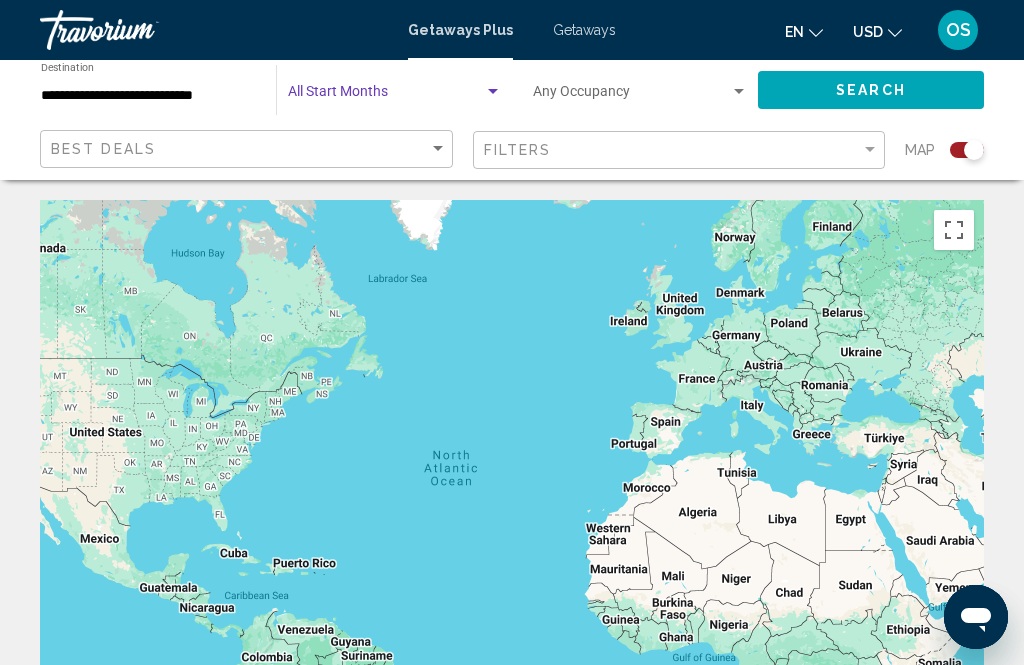 click on "Search" 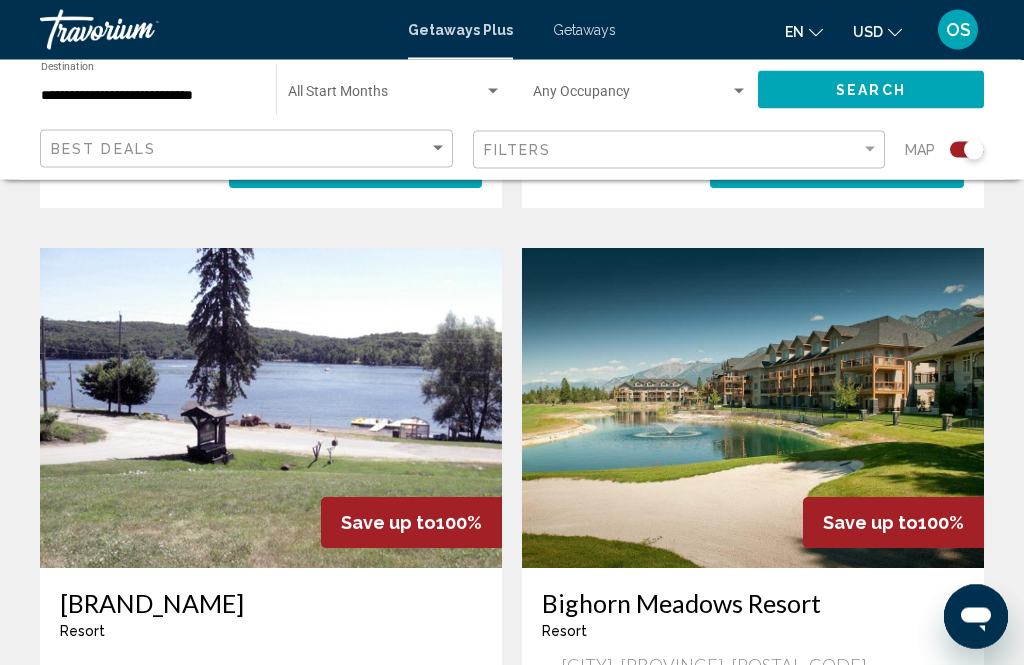 scroll, scrollTop: 3302, scrollLeft: 0, axis: vertical 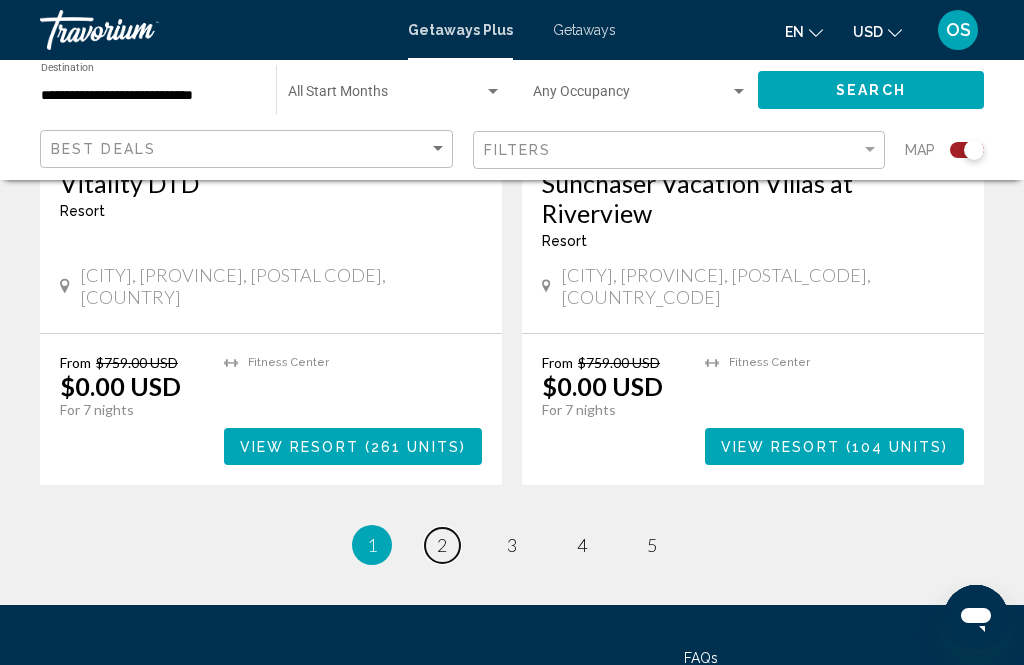 click on "2" at bounding box center (442, 545) 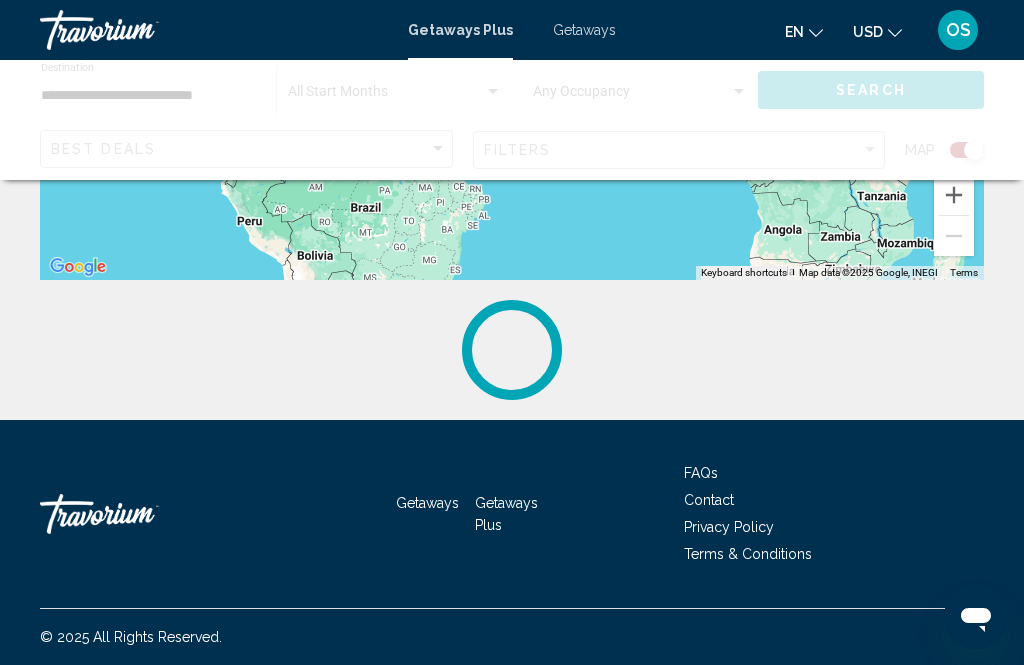 scroll, scrollTop: 0, scrollLeft: 0, axis: both 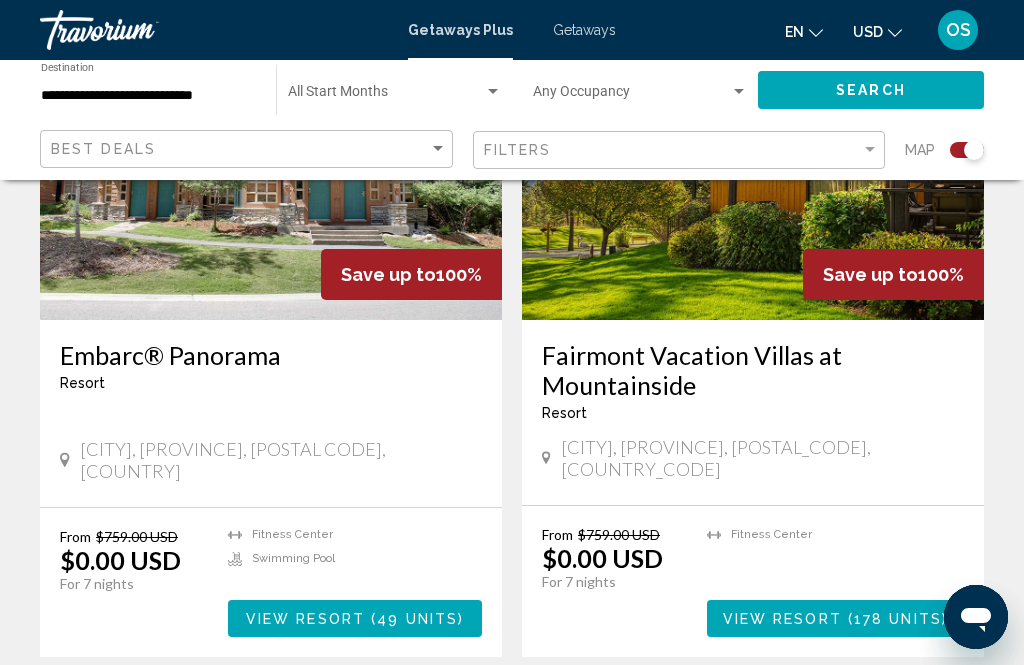 click 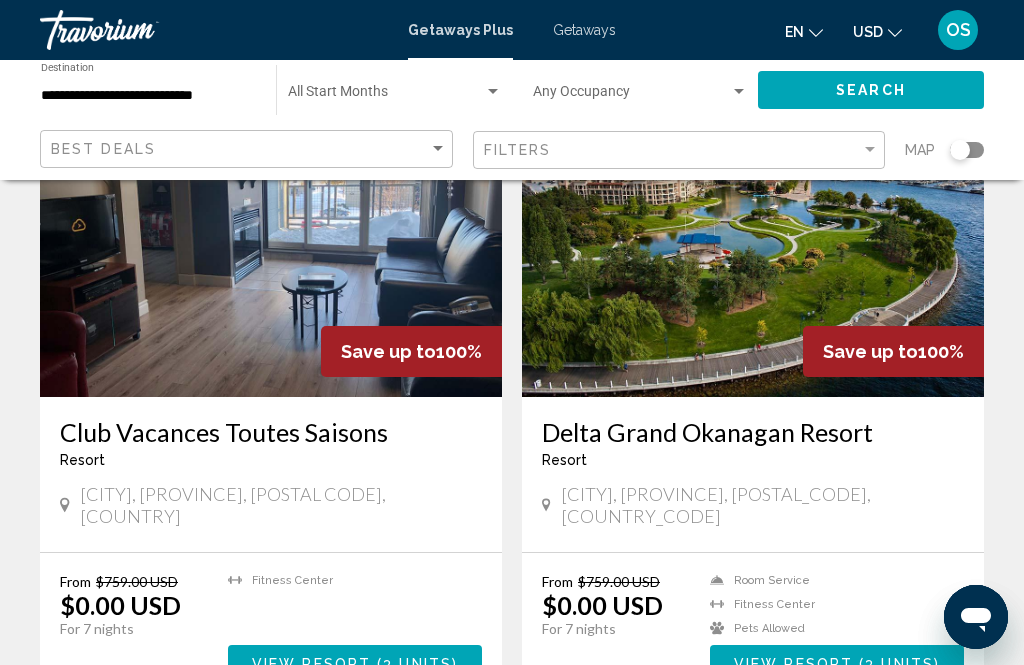 click 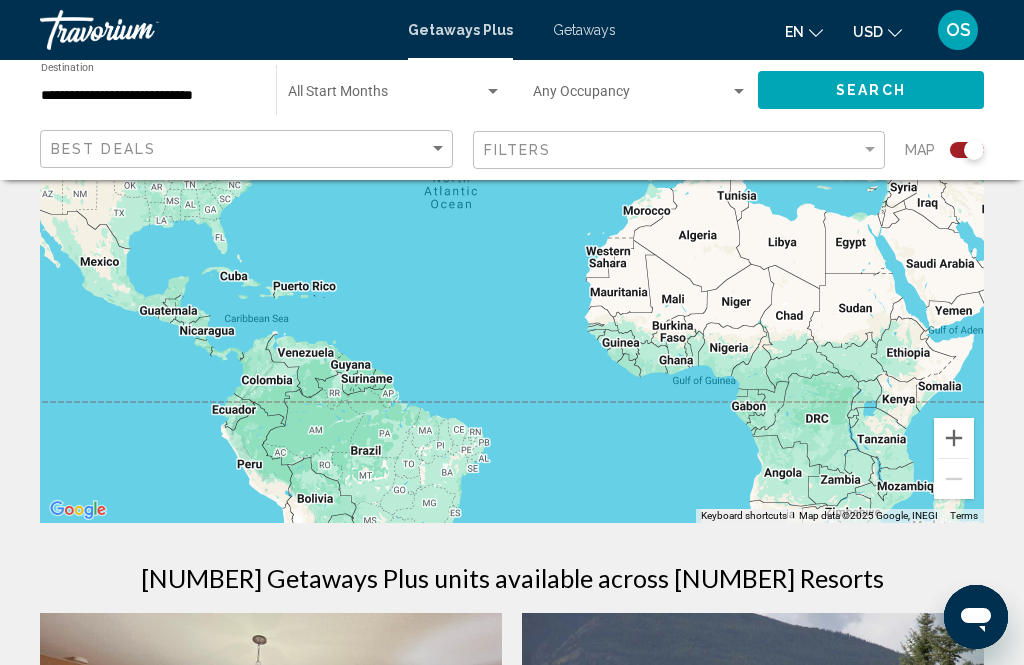 scroll, scrollTop: 0, scrollLeft: 0, axis: both 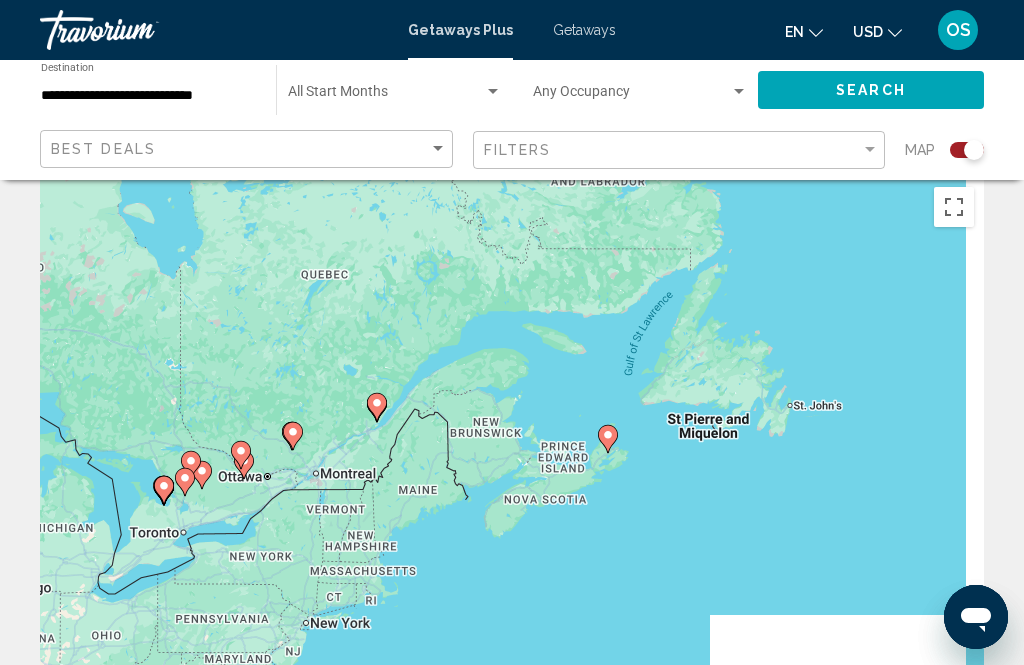click 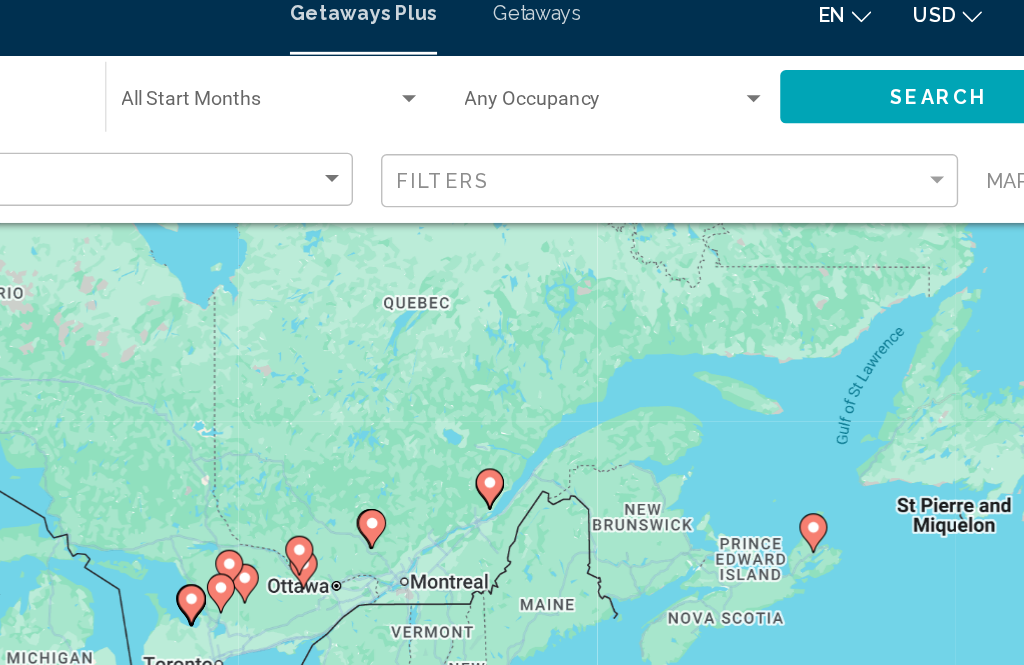 click 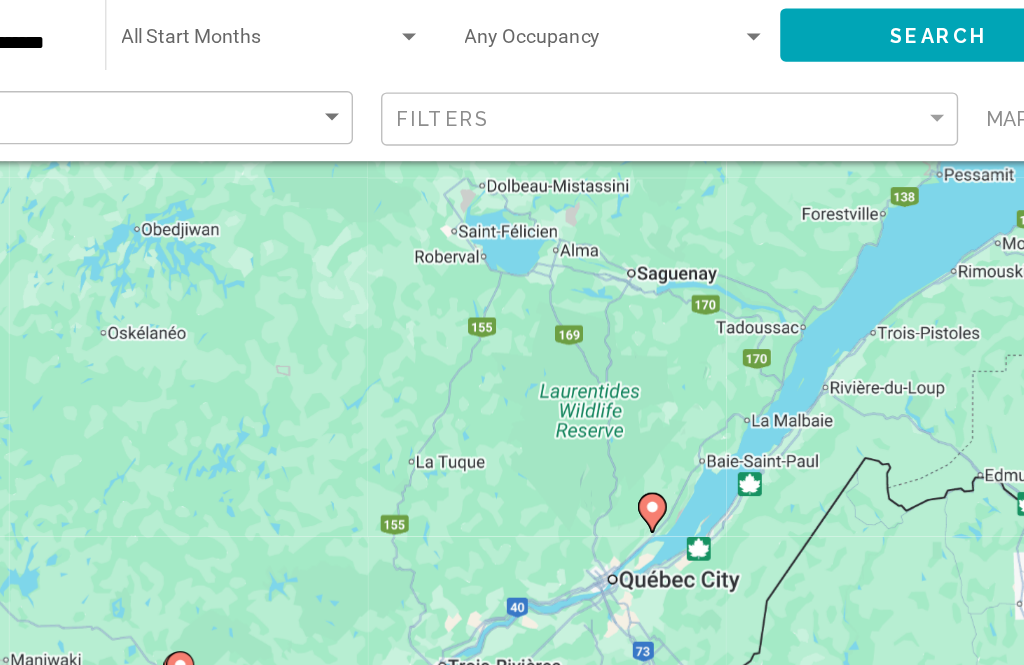click 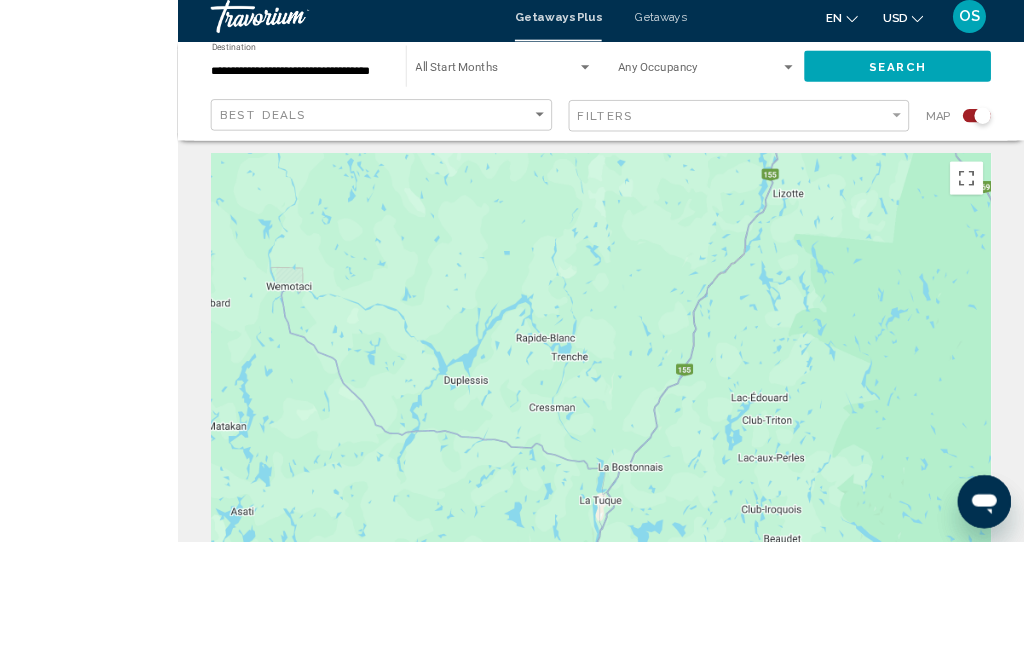scroll, scrollTop: 95, scrollLeft: 0, axis: vertical 